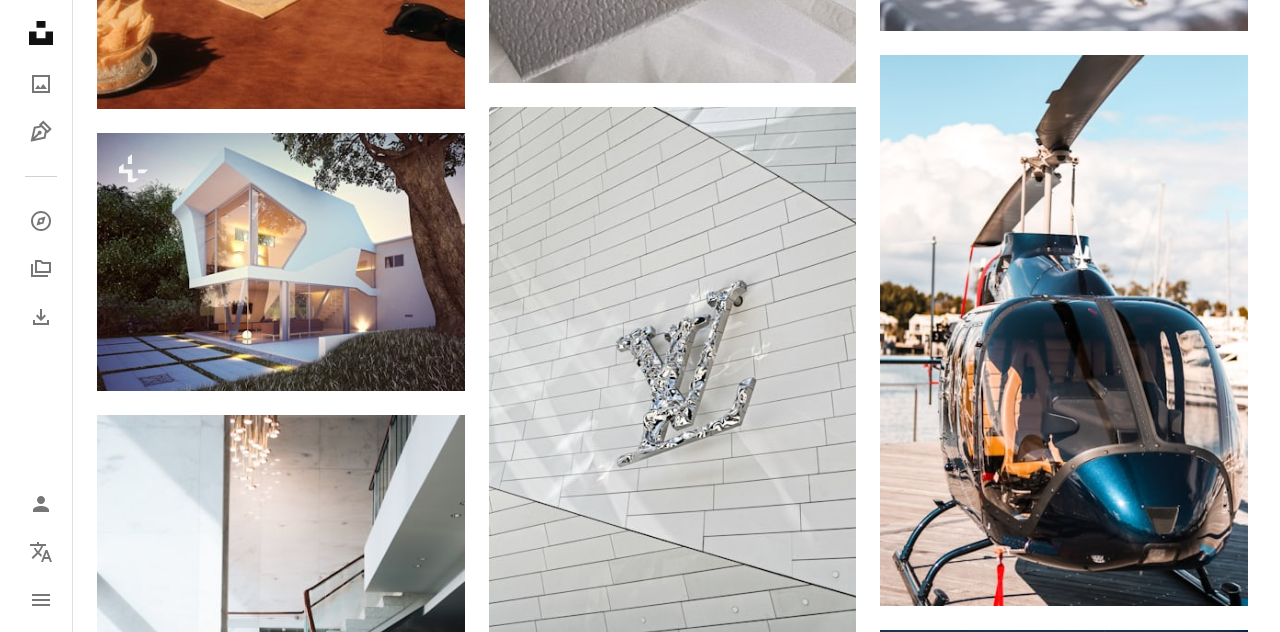 scroll, scrollTop: 15100, scrollLeft: 0, axis: vertical 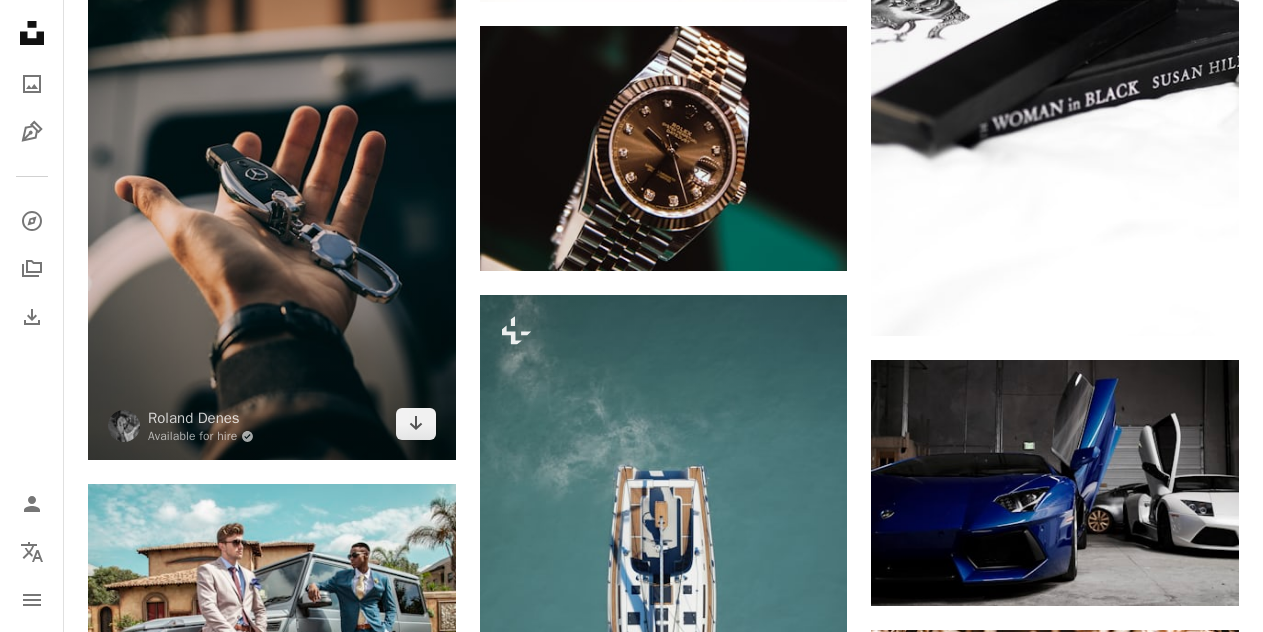 click at bounding box center (272, 184) 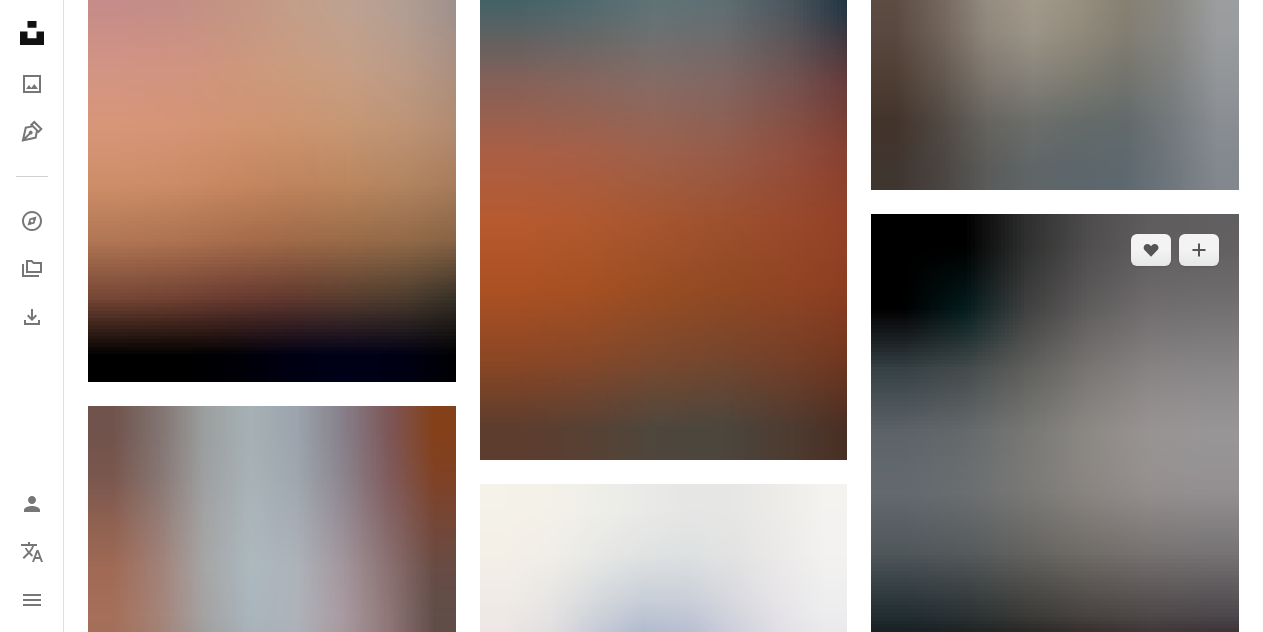 scroll, scrollTop: 31701, scrollLeft: 0, axis: vertical 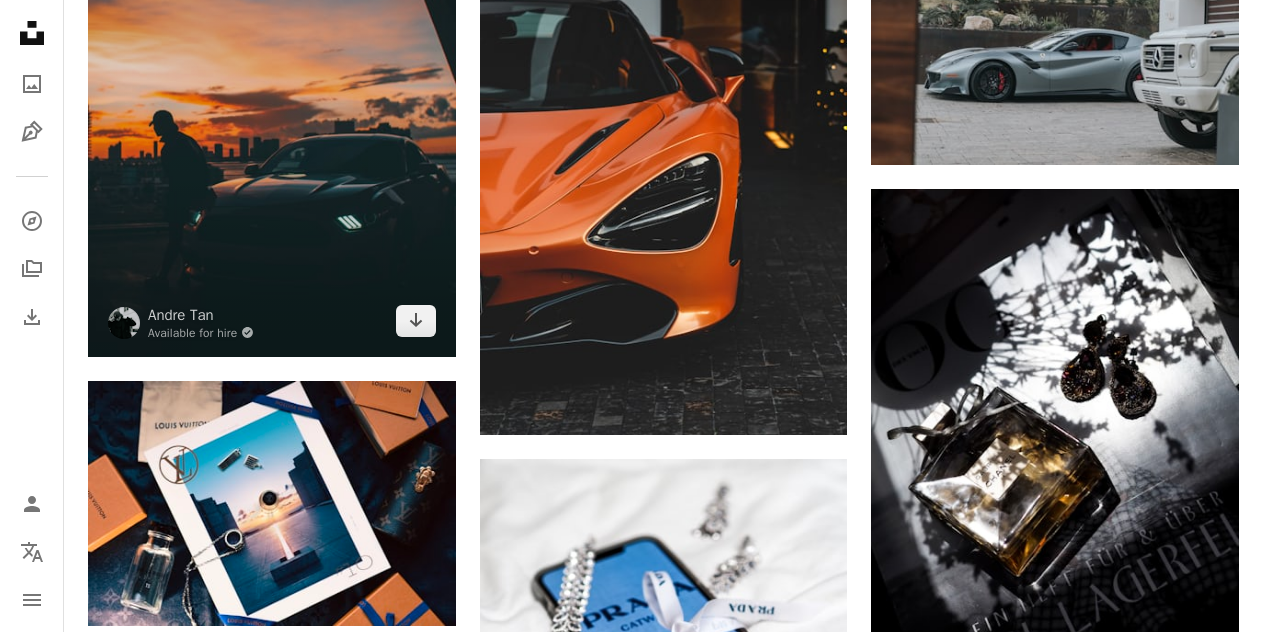 click at bounding box center [272, 127] 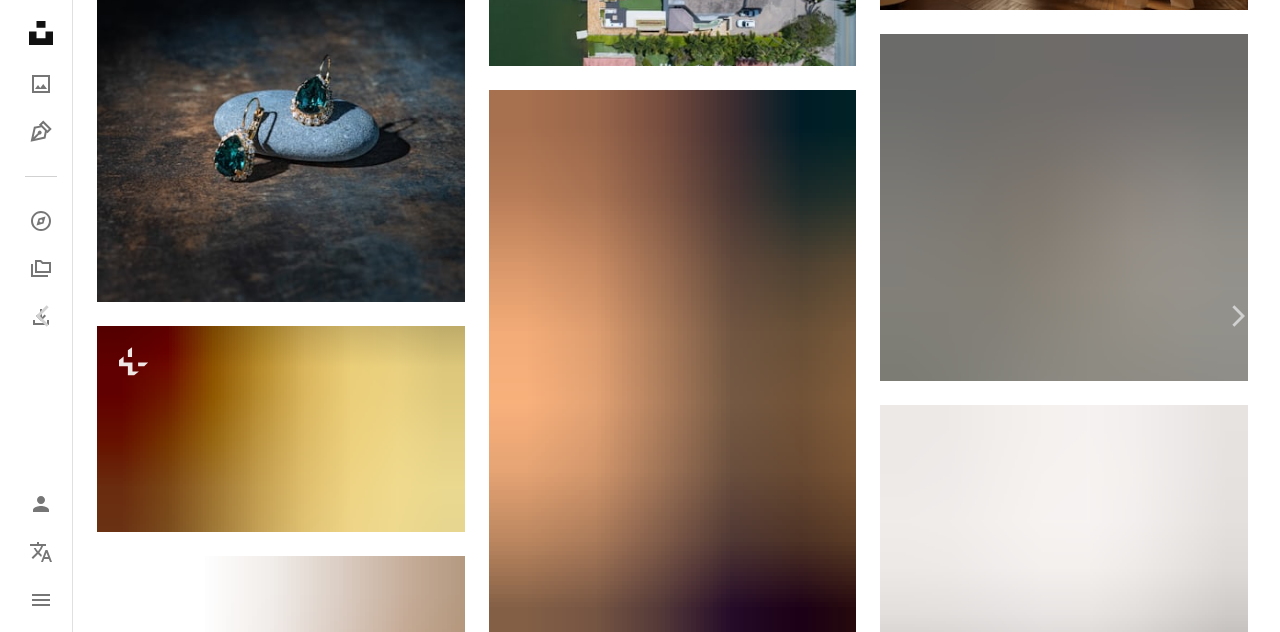 scroll, scrollTop: 32801, scrollLeft: 0, axis: vertical 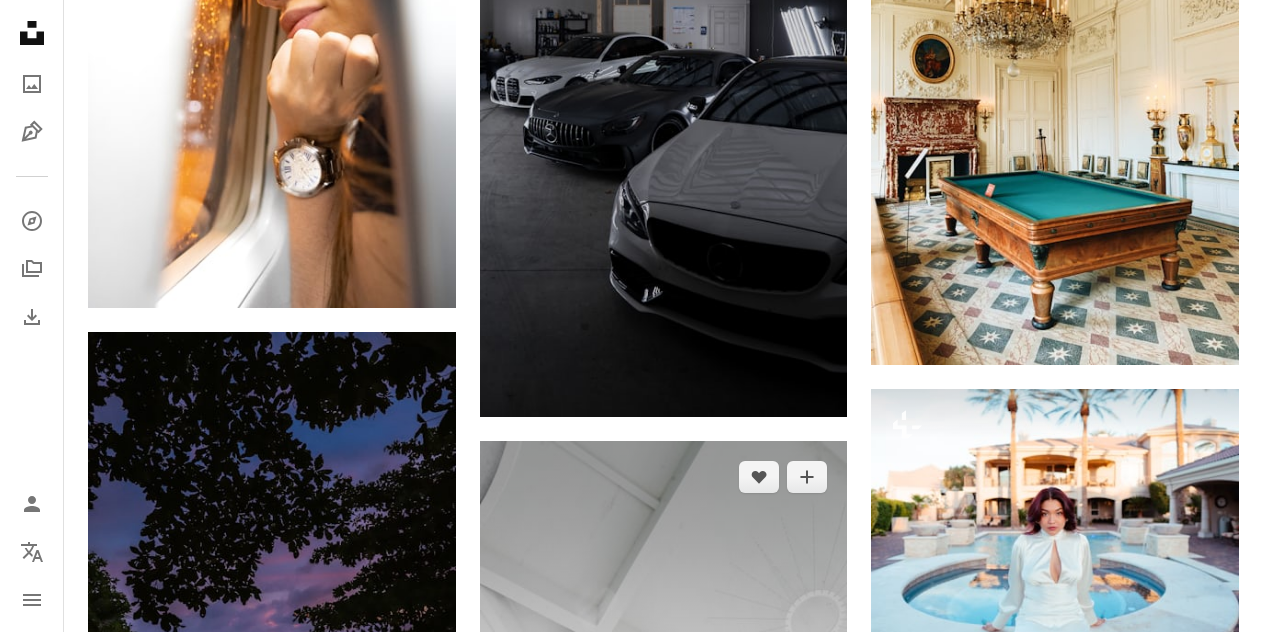 drag, startPoint x: 537, startPoint y: 614, endPoint x: 586, endPoint y: 450, distance: 171.16367 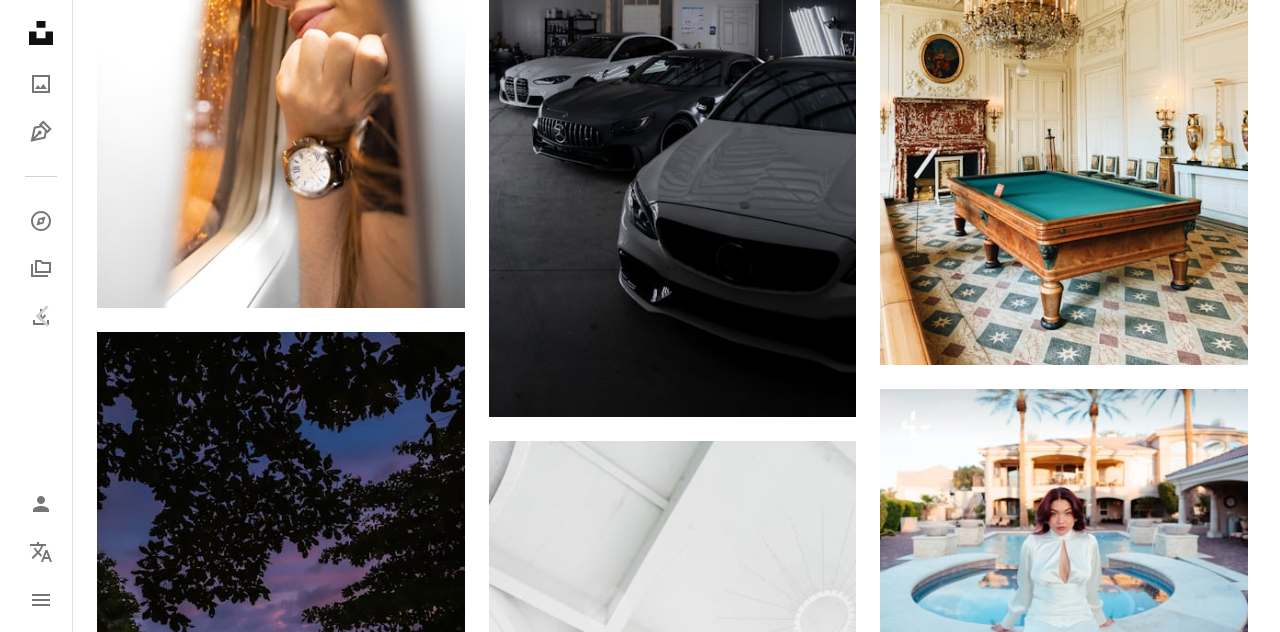 scroll, scrollTop: 33201, scrollLeft: 0, axis: vertical 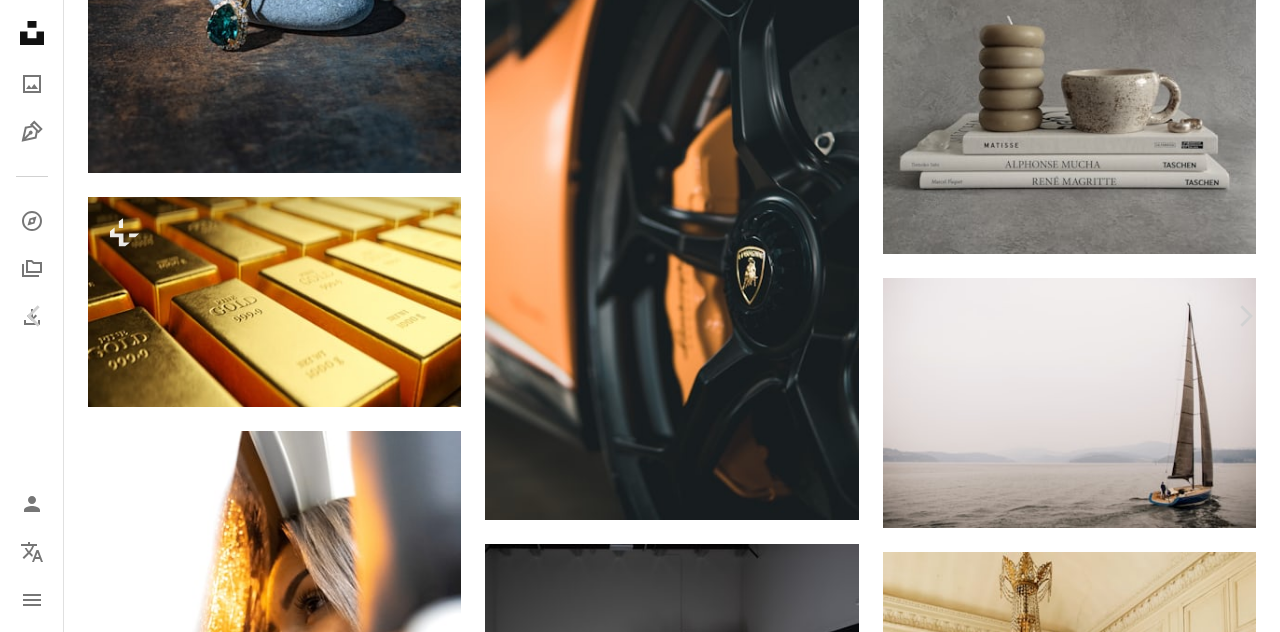 click on "An X shape Chevron left Chevron right [FIRST] [LAST]. Available for hire A checkmark inside of a circle A heart A plus sign Edit image   Plus sign for Unsplash+ Download free Chevron down Zoom in Views 546,396 Downloads 4,143 A forward-right arrow Share Info icon Info More Actions Instagram : @[LAST]
A map marker [CITY], [COUNTRY] Calendar outlined Published on  September 13, 2018 Camera SONY, ILCE-7 Safety Free to use under the  Unsplash License city architecture white luxury birds lifestyle minimalism clean bnw monocrome building grey window france lyon skylight Free pictures Browse premium related images on iStock  |  Save 20% with code UNSPLASH20 View more on iStock  ↗ Related images A heart A plus sign [FIRST] Available for hire A checkmark inside of a circle Arrow pointing down Plus sign for Unsplash+ A heart A plus sign Curated Lifestyle For  Unsplash+ A lock   Download A heart A plus sign [FIRST] [LAST] Available for hire A checkmark inside of a circle Arrow pointing down A heart A plus sign [FIRST] [LAST]" at bounding box center (640, 5691) 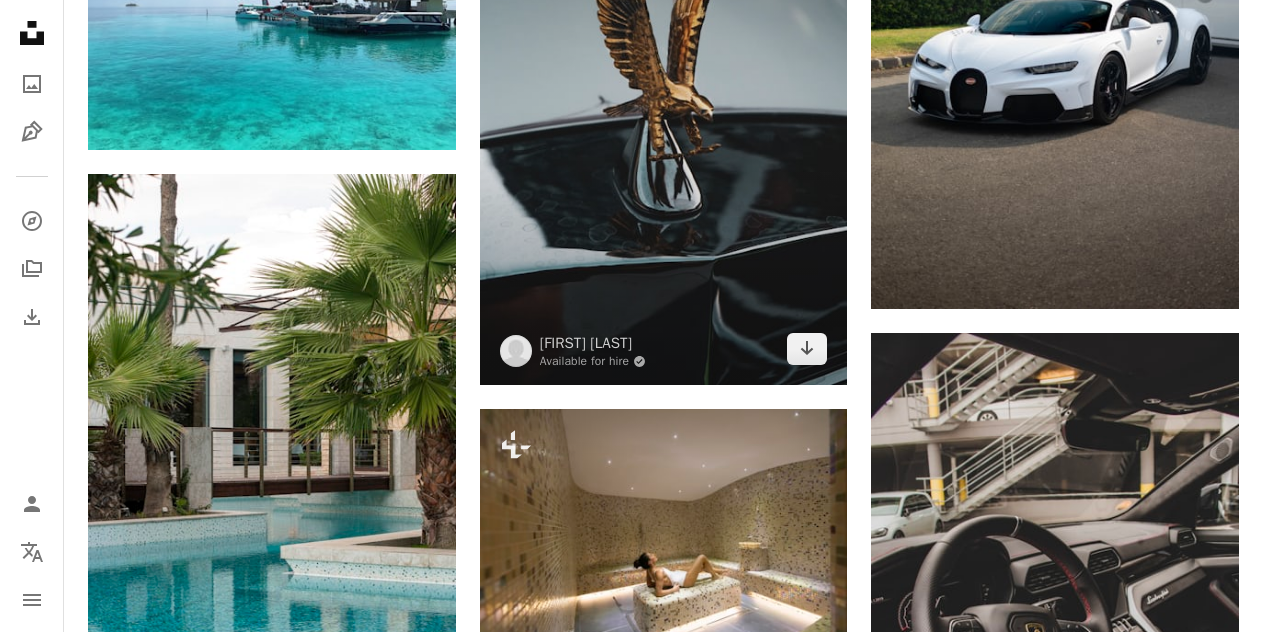 scroll, scrollTop: 37501, scrollLeft: 0, axis: vertical 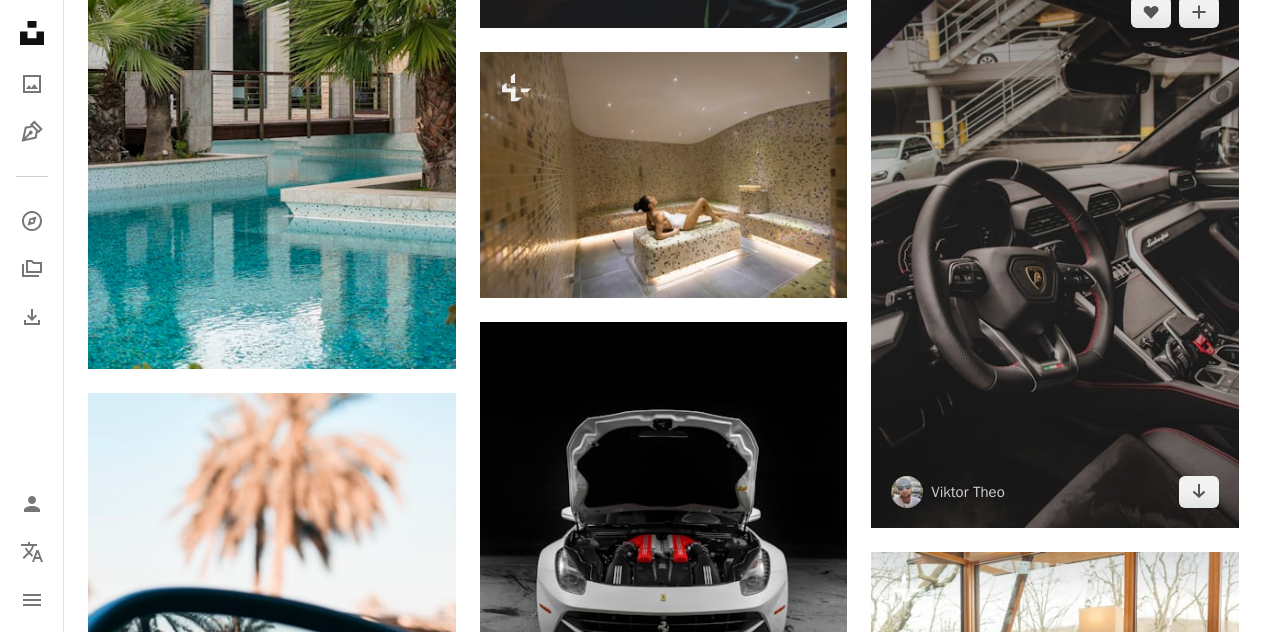 click at bounding box center [1055, 251] 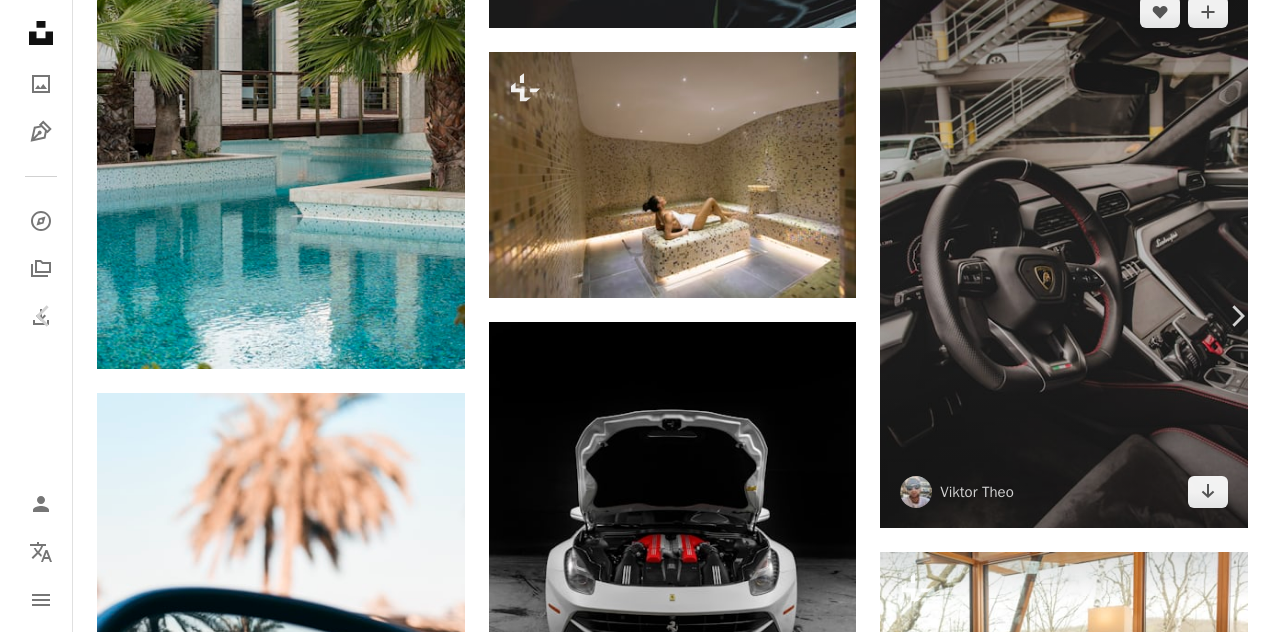 scroll, scrollTop: 40201, scrollLeft: 0, axis: vertical 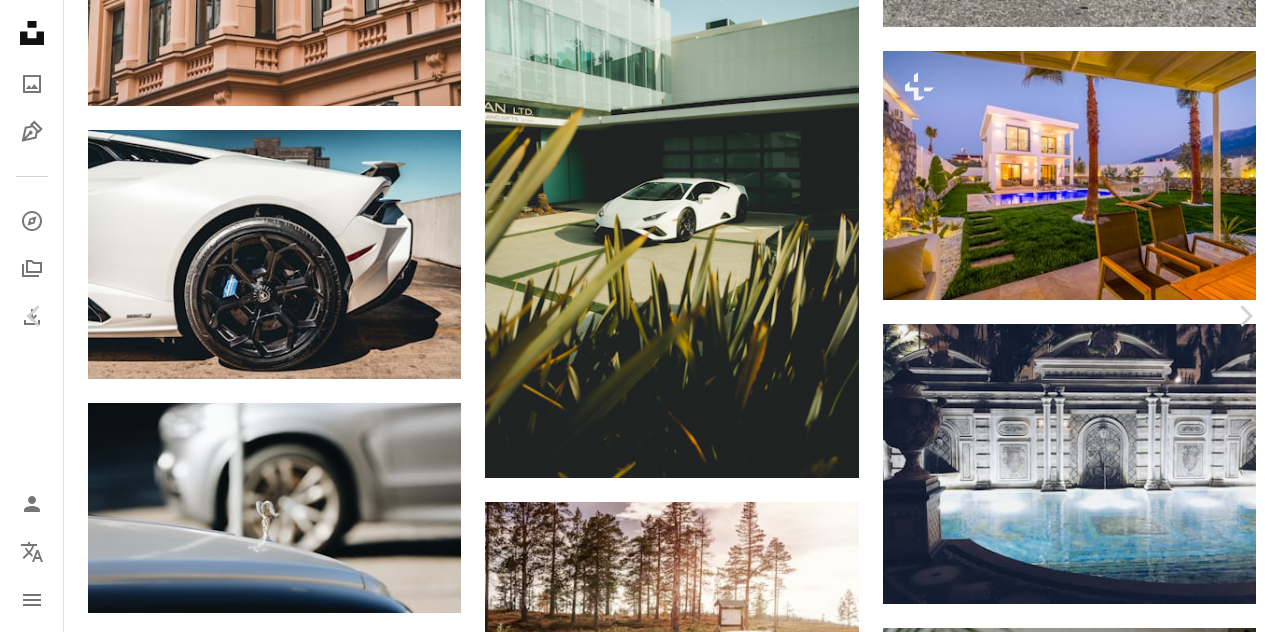 click on "Download free" at bounding box center (1081, 3844) 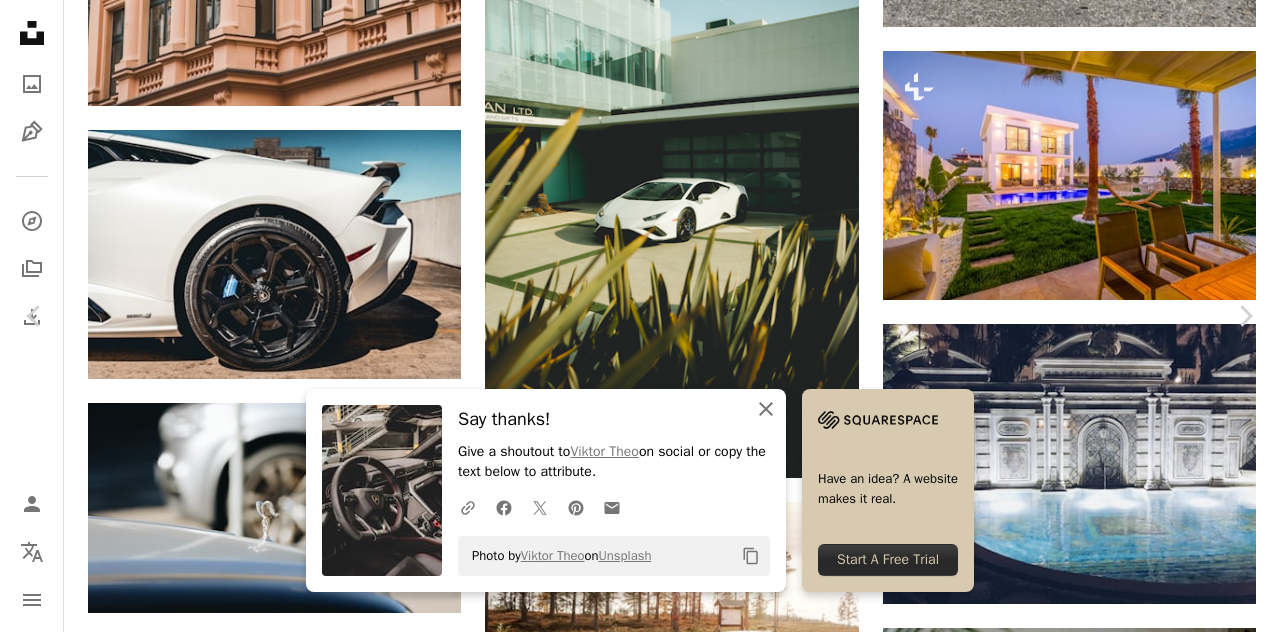 click on "An X shape" 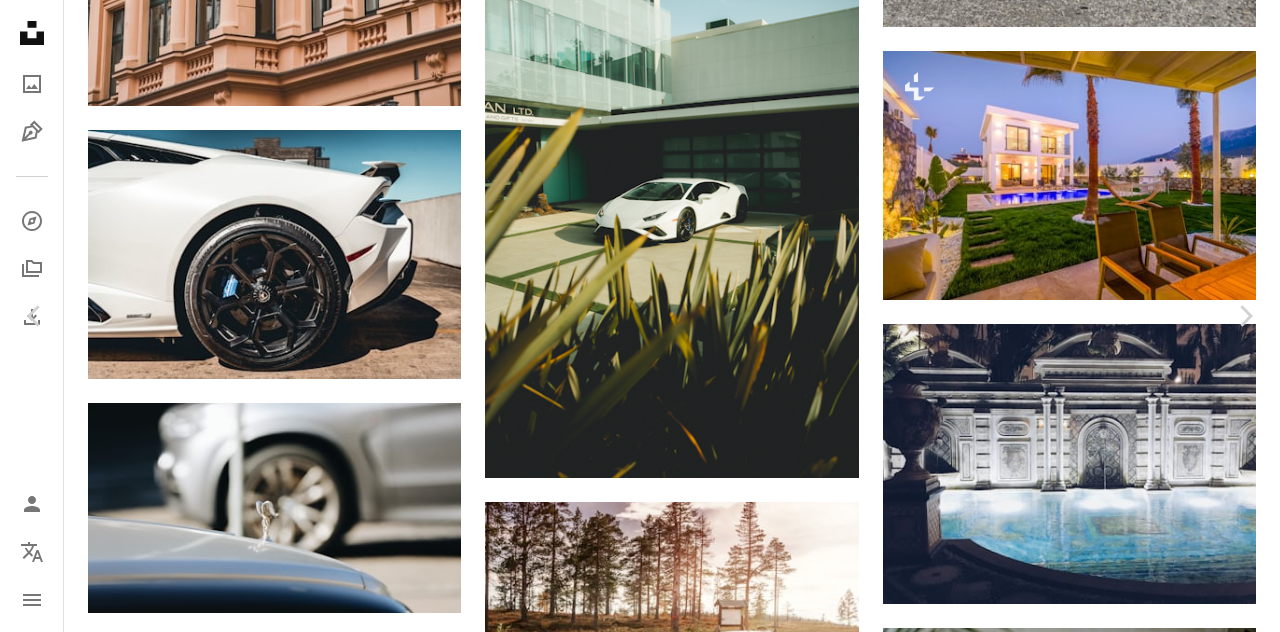 click on "An X shape Chevron left Chevron right [FIRST] [LAST] [FIRST] A heart A plus sign Edit image   Plus sign for Unsplash+ Download free Chevron down Zoom in Views 1,132,532 Downloads 17,782 A forward-right arrow Share Info icon Info More Actions Calendar outlined Published on  January 17, 2019 Camera Canon, EOS 1200D Safety Free to use under the  Unsplash License car cars interior luxury lamborghini lifestyle style automobile speed lamborghini urus automotive fast auto motor supercars urus lamborghini interior motors grey vehicle Free images Browse premium related images on iStock  |  Save 20% with code UNSPLASH20 View more on iStock  ↗ Related images A heart A plus sign [FIRST] [LAST] Arrow pointing down A heart A plus sign [FIRST] [LAST] For  Unsplash+ A lock   Download Plus sign for Unsplash+ A heart A plus sign [FIRST] [LAST] For  Unsplash+ A lock   Download A heart A plus sign [FIRST] [LAST] Available for hire A checkmark inside of a circle" at bounding box center (640, 4113) 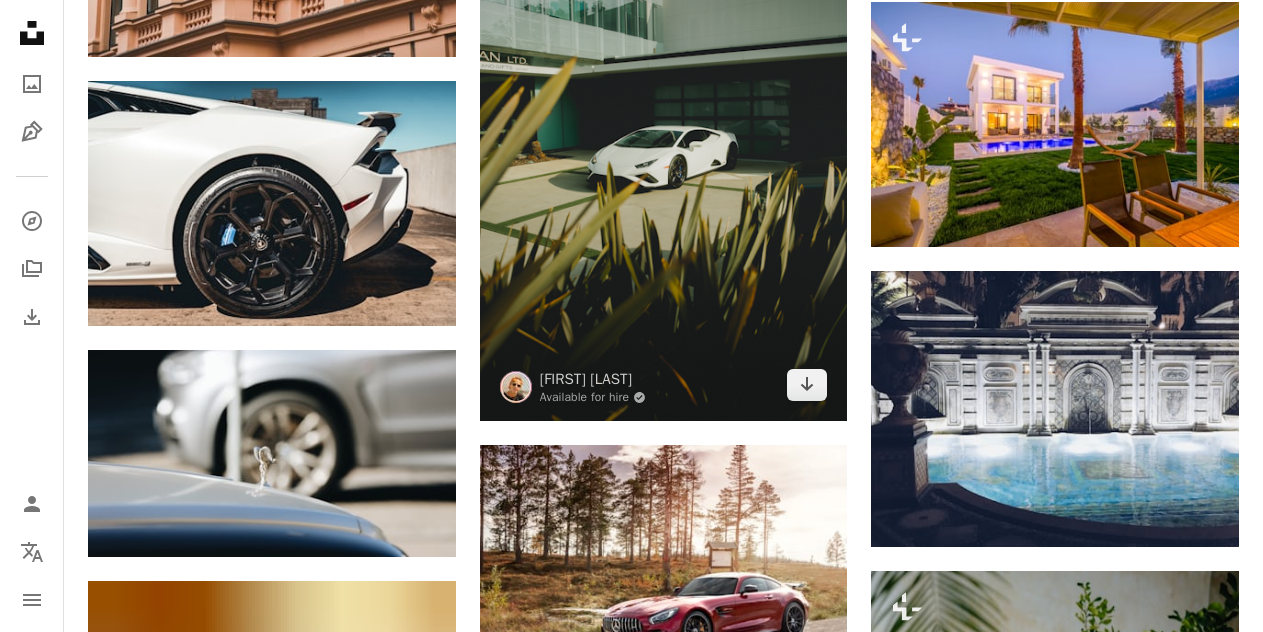 scroll, scrollTop: 39401, scrollLeft: 0, axis: vertical 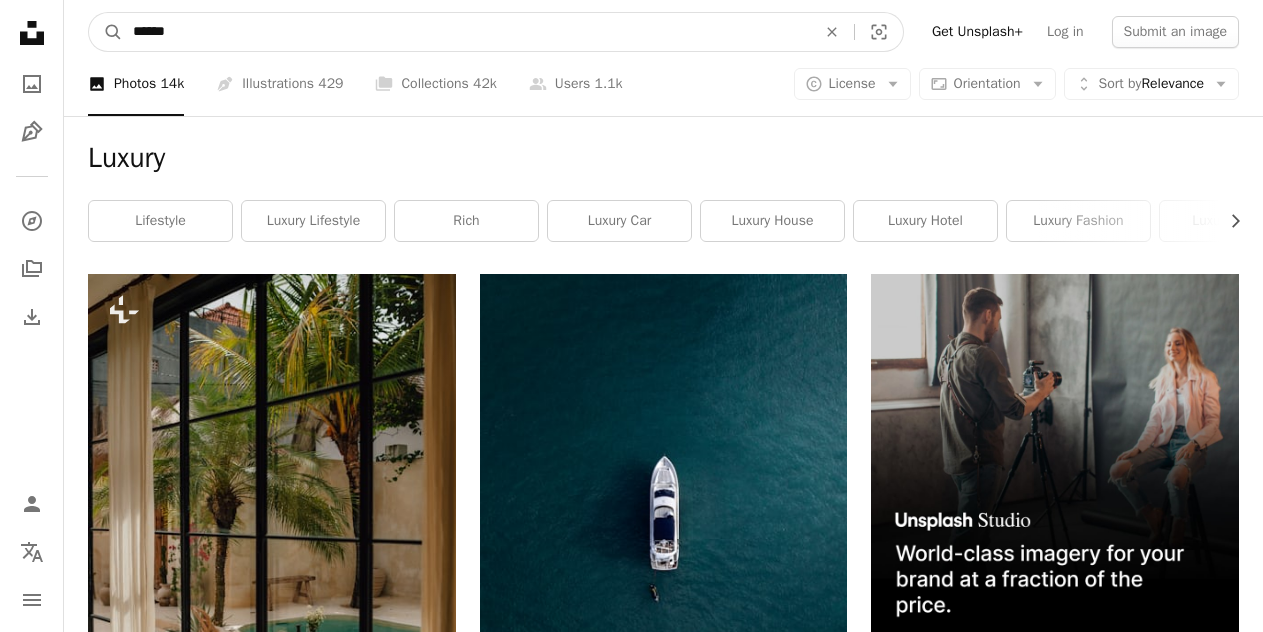 click on "******" at bounding box center [466, 32] 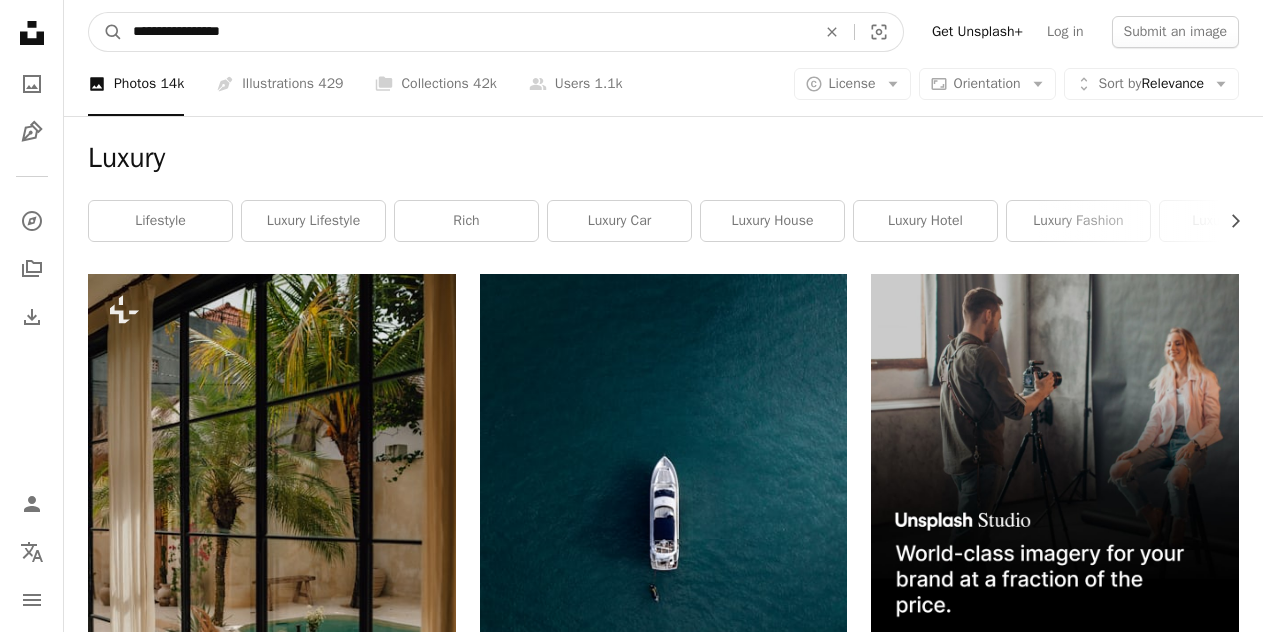type on "**********" 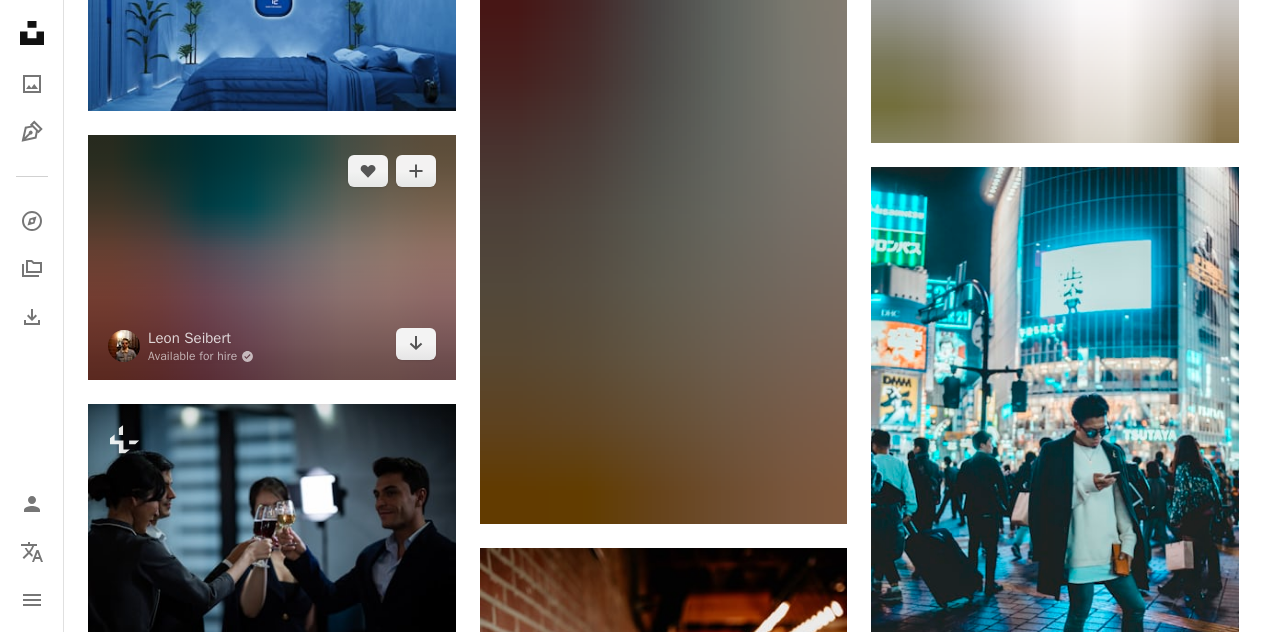 scroll, scrollTop: 1200, scrollLeft: 0, axis: vertical 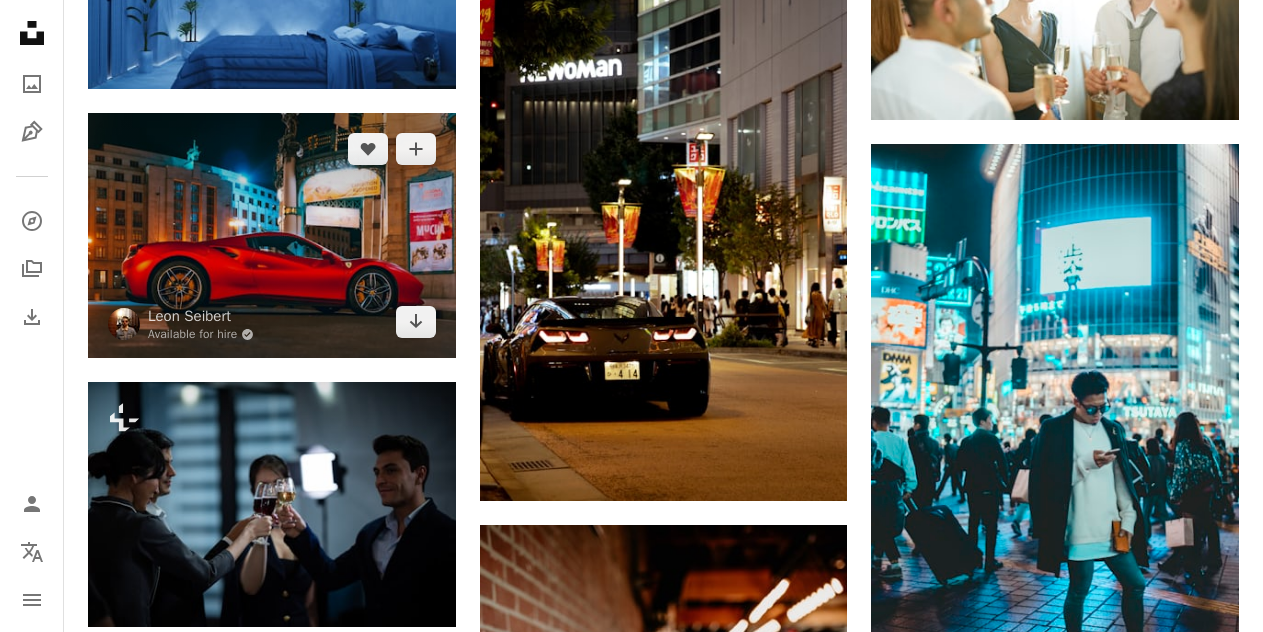 click at bounding box center [272, 235] 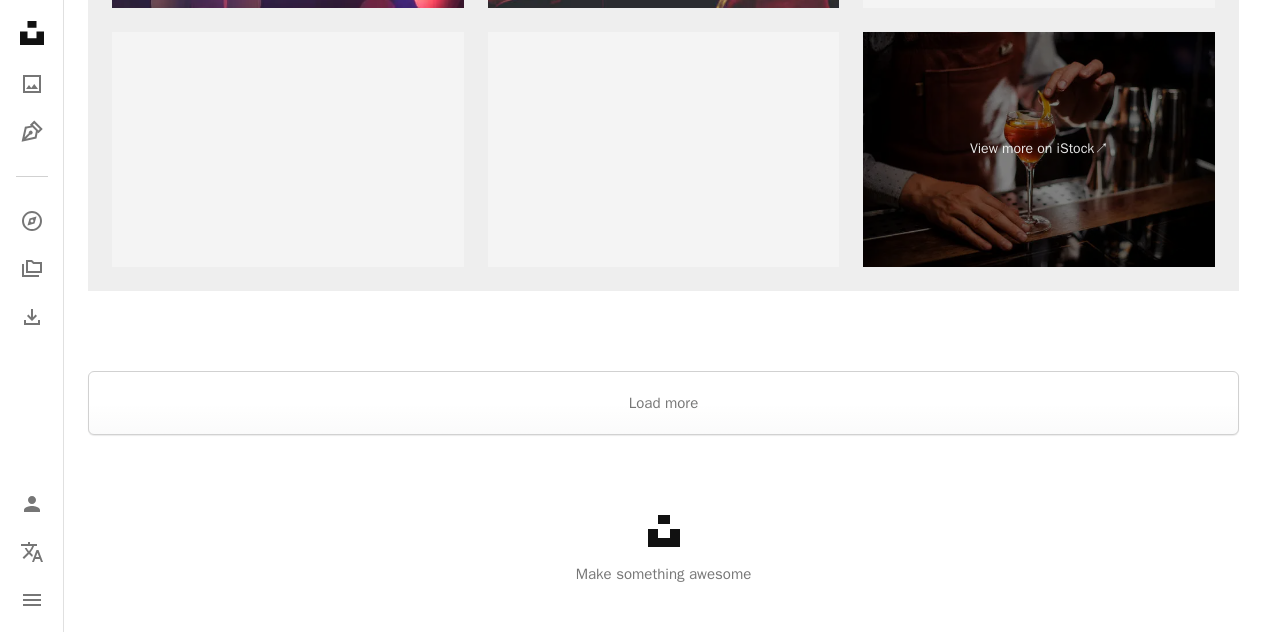 scroll, scrollTop: 3328, scrollLeft: 0, axis: vertical 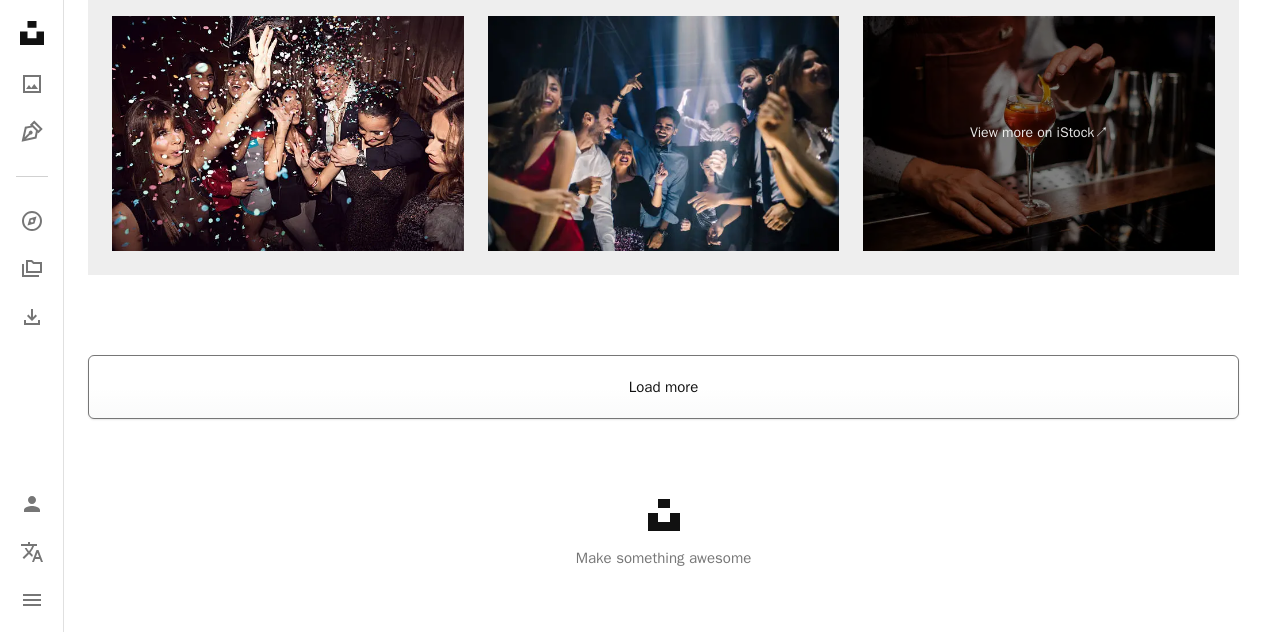 click on "Load more" at bounding box center (663, 387) 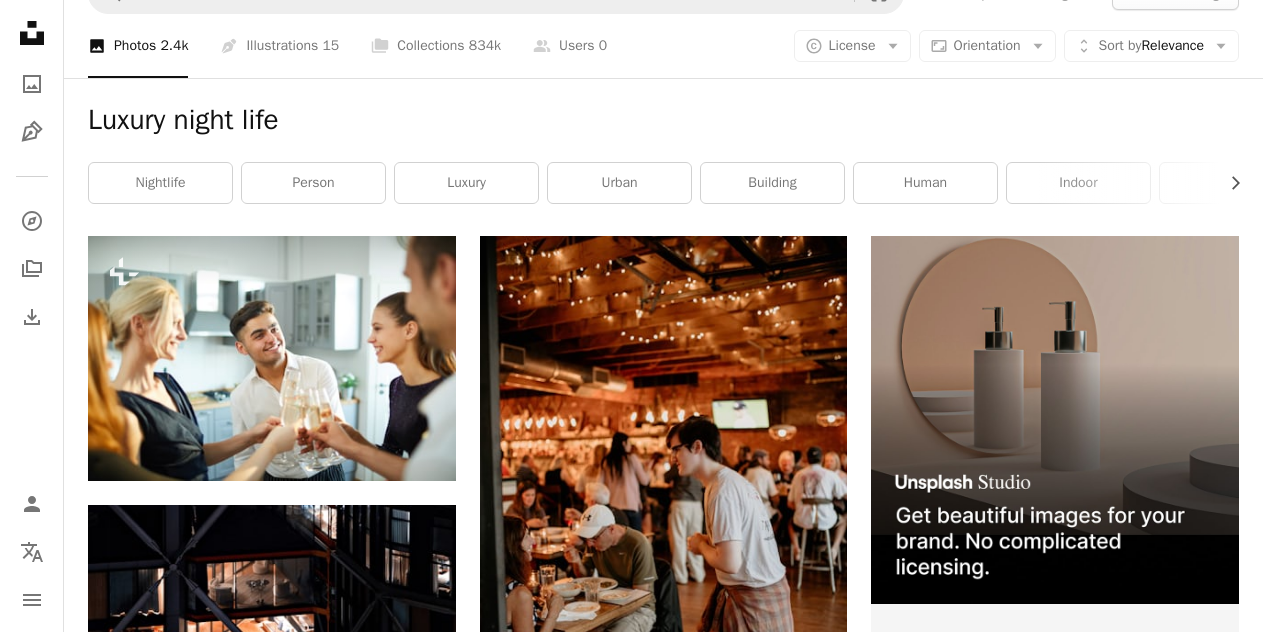 scroll, scrollTop: 0, scrollLeft: 0, axis: both 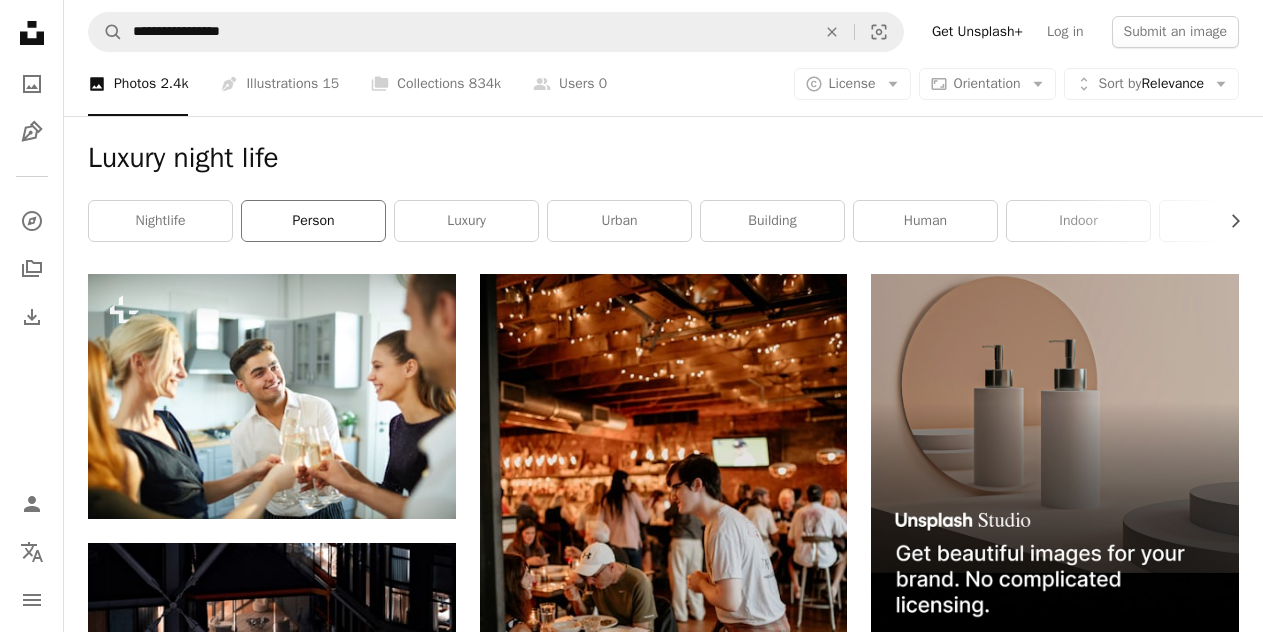 click on "person" at bounding box center [313, 221] 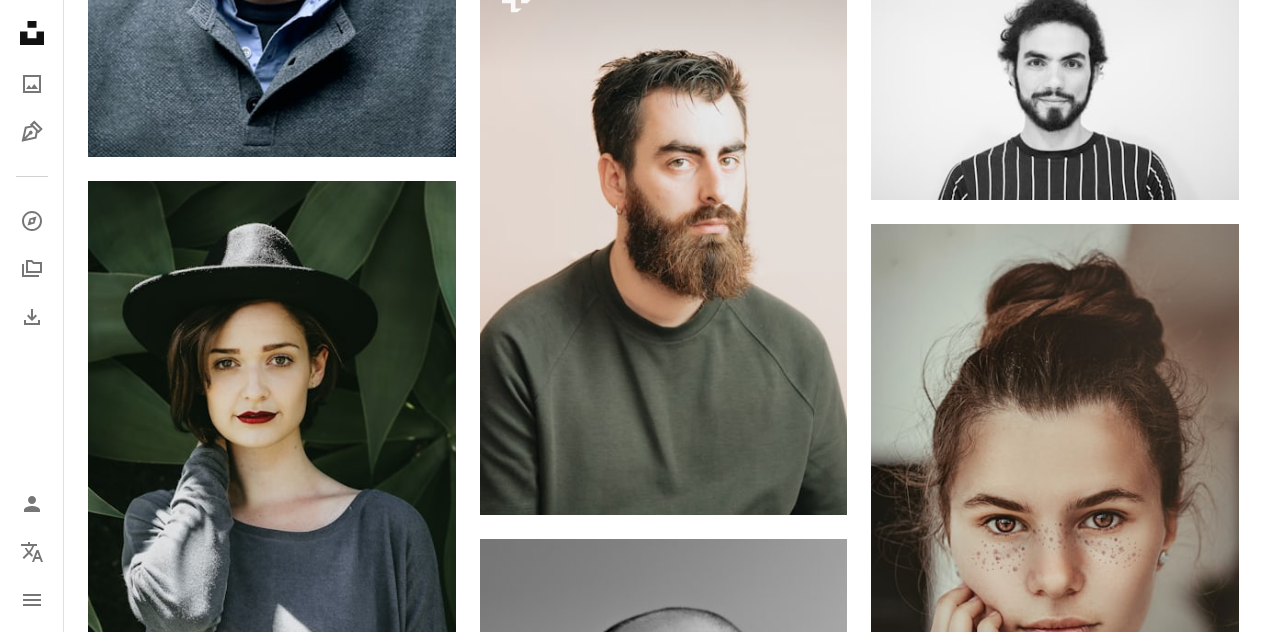 scroll, scrollTop: 0, scrollLeft: 0, axis: both 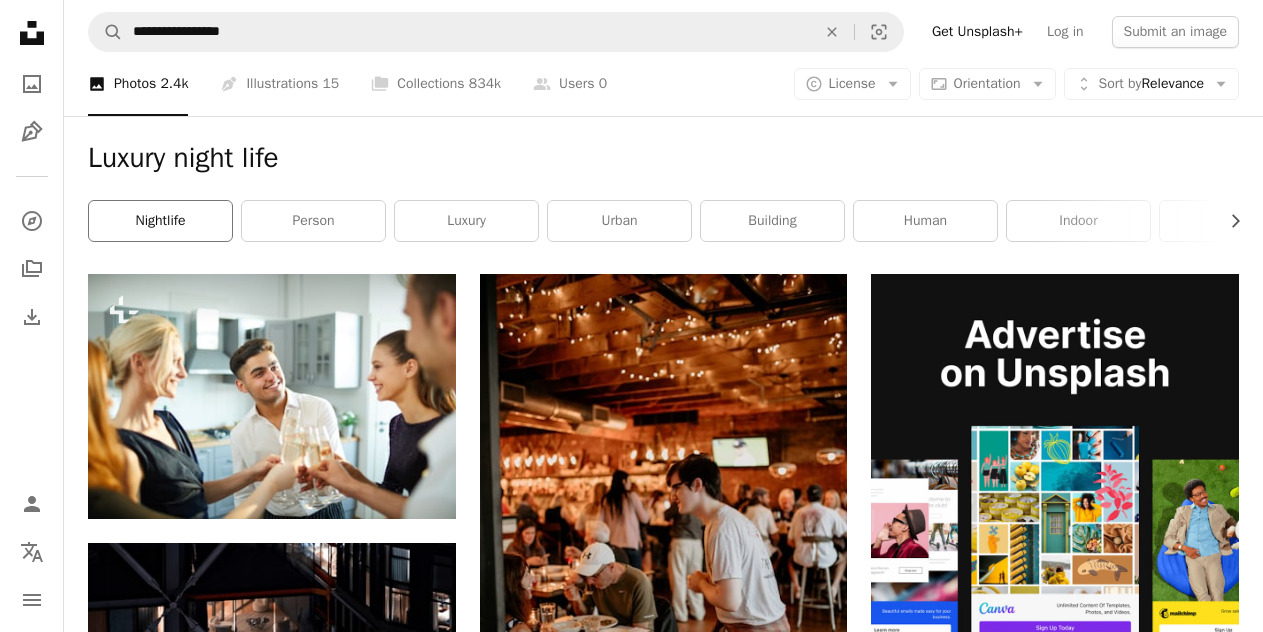 click on "nightlife" at bounding box center [160, 221] 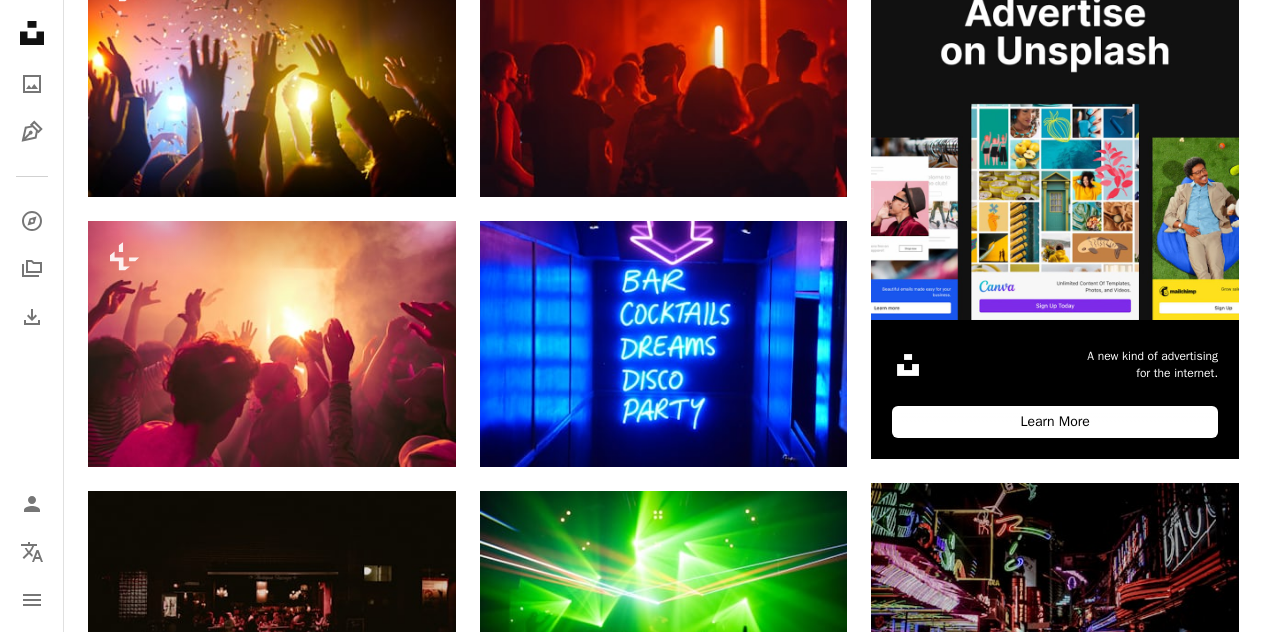 scroll, scrollTop: 0, scrollLeft: 0, axis: both 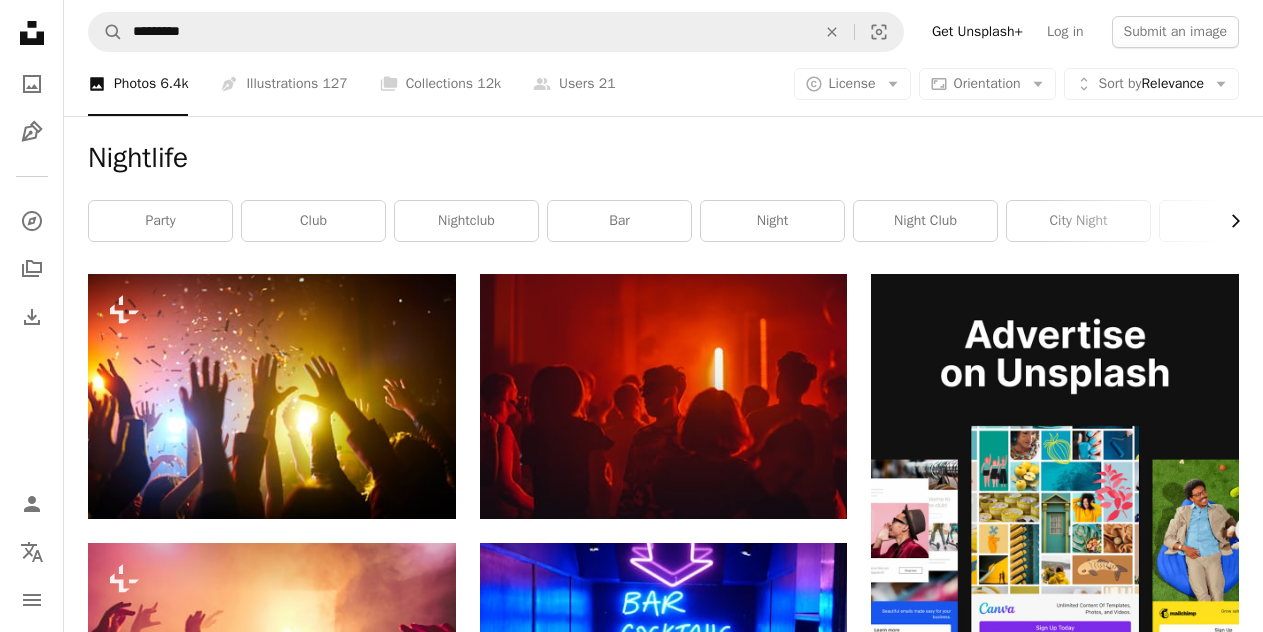click on "Chevron right" 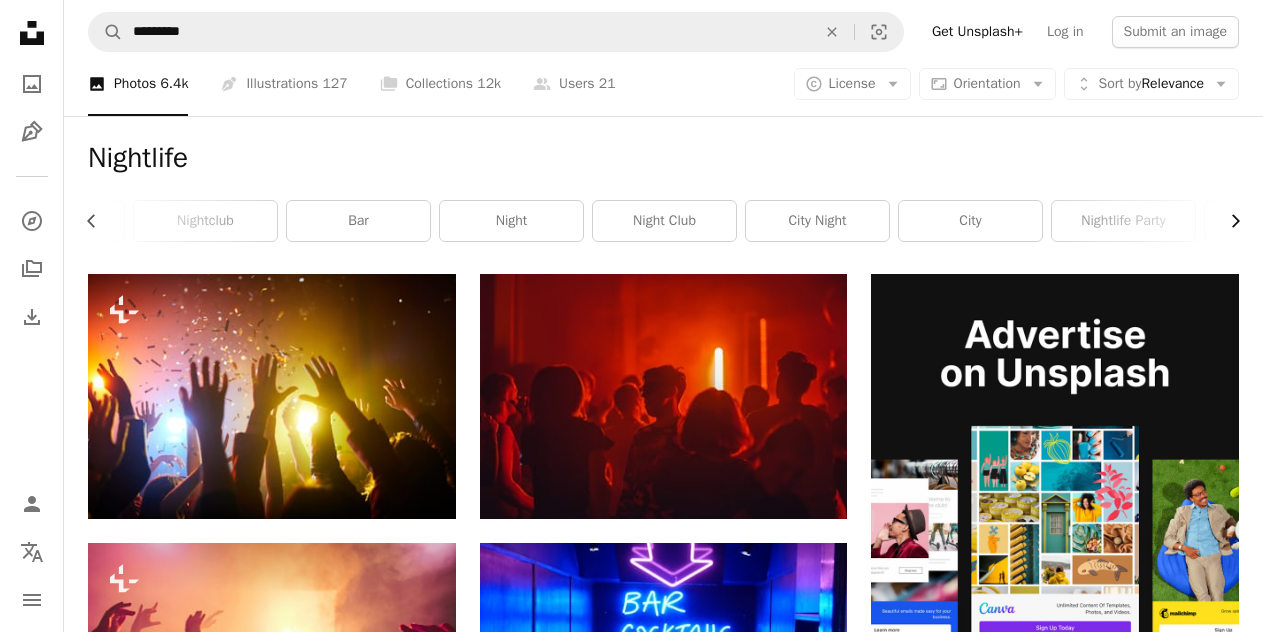 scroll, scrollTop: 0, scrollLeft: 300, axis: horizontal 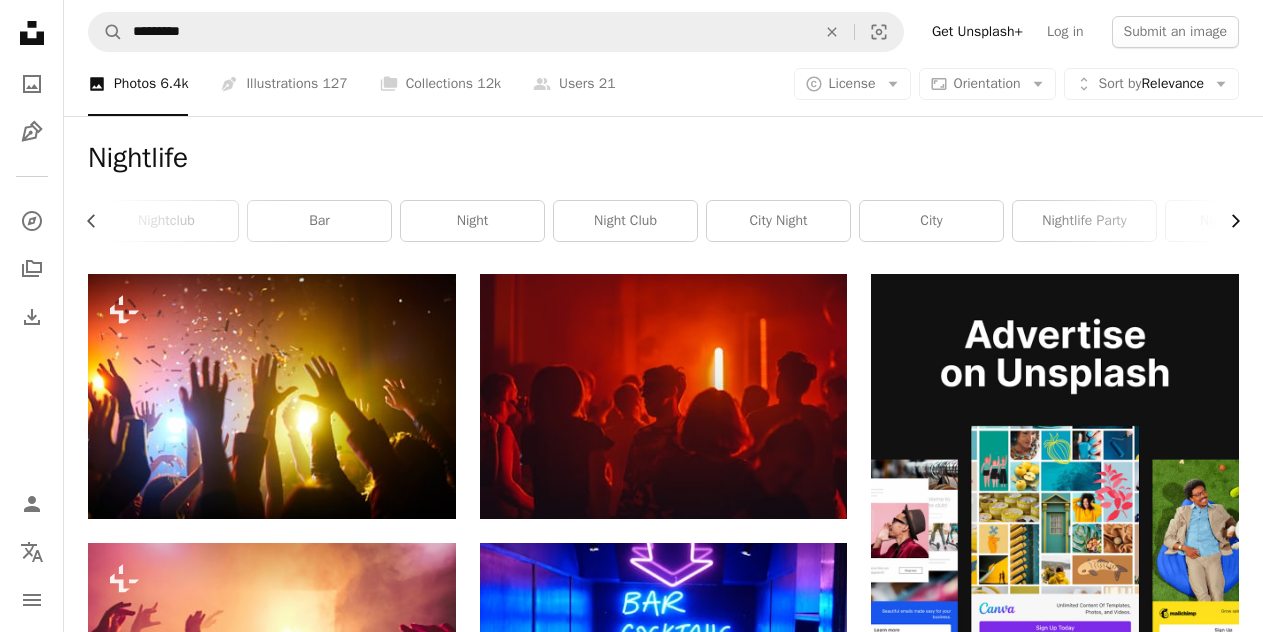 click on "Chevron right" 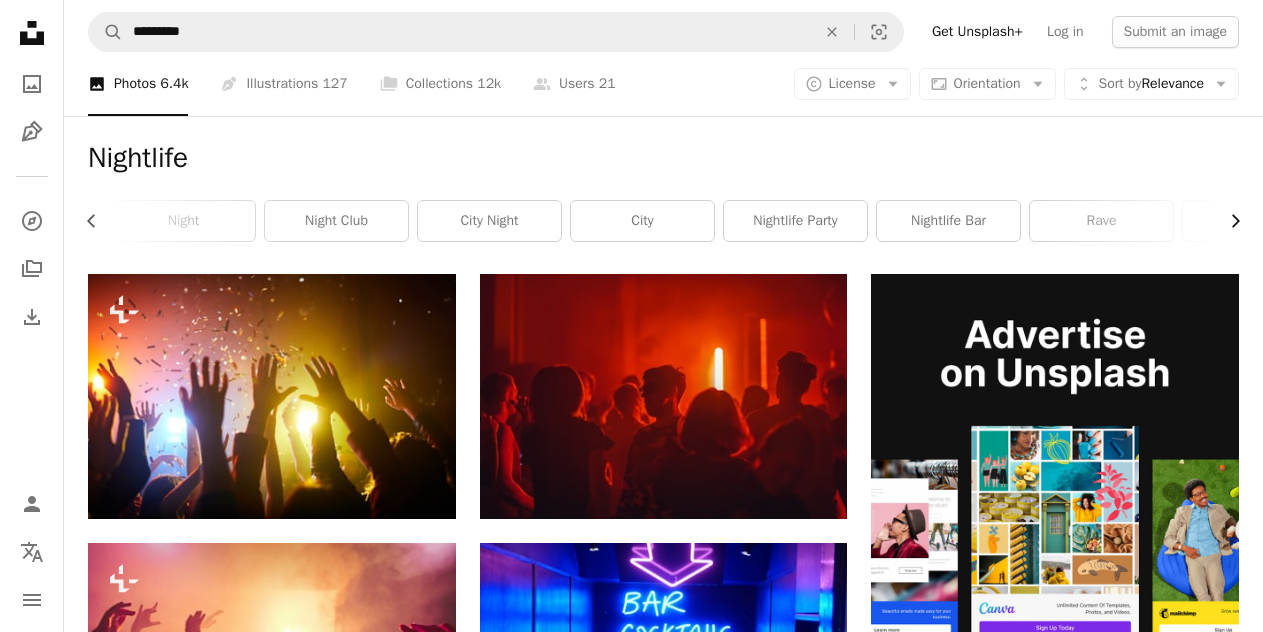 scroll, scrollTop: 0, scrollLeft: 600, axis: horizontal 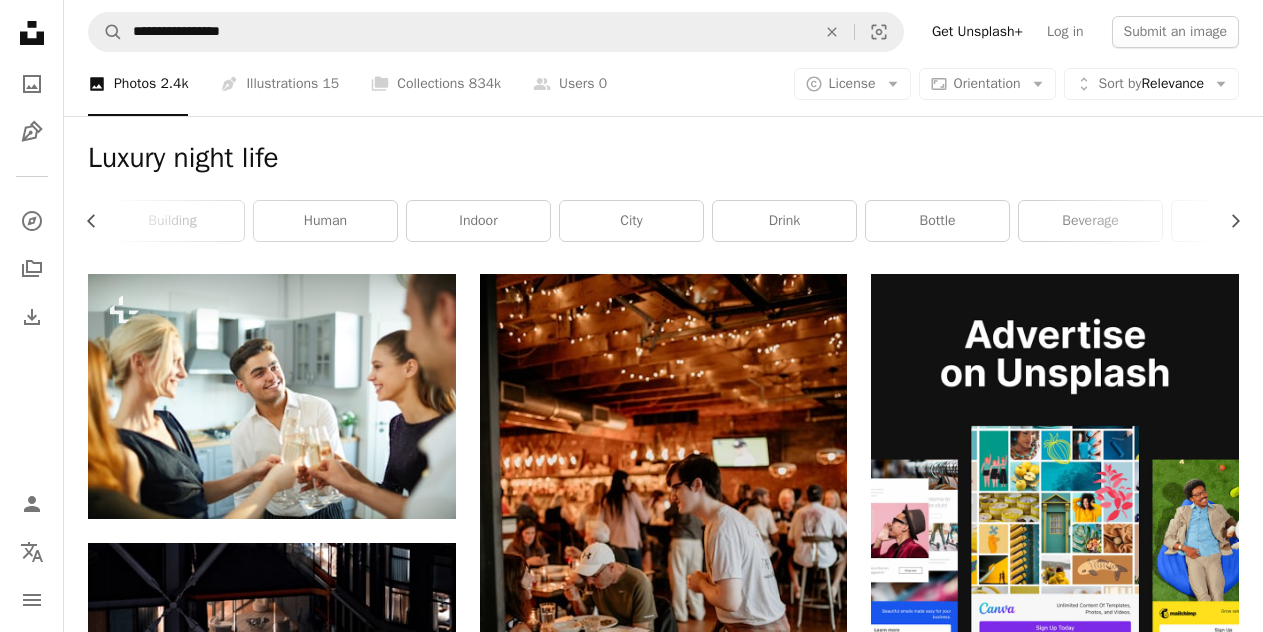 click on "Chevron left" 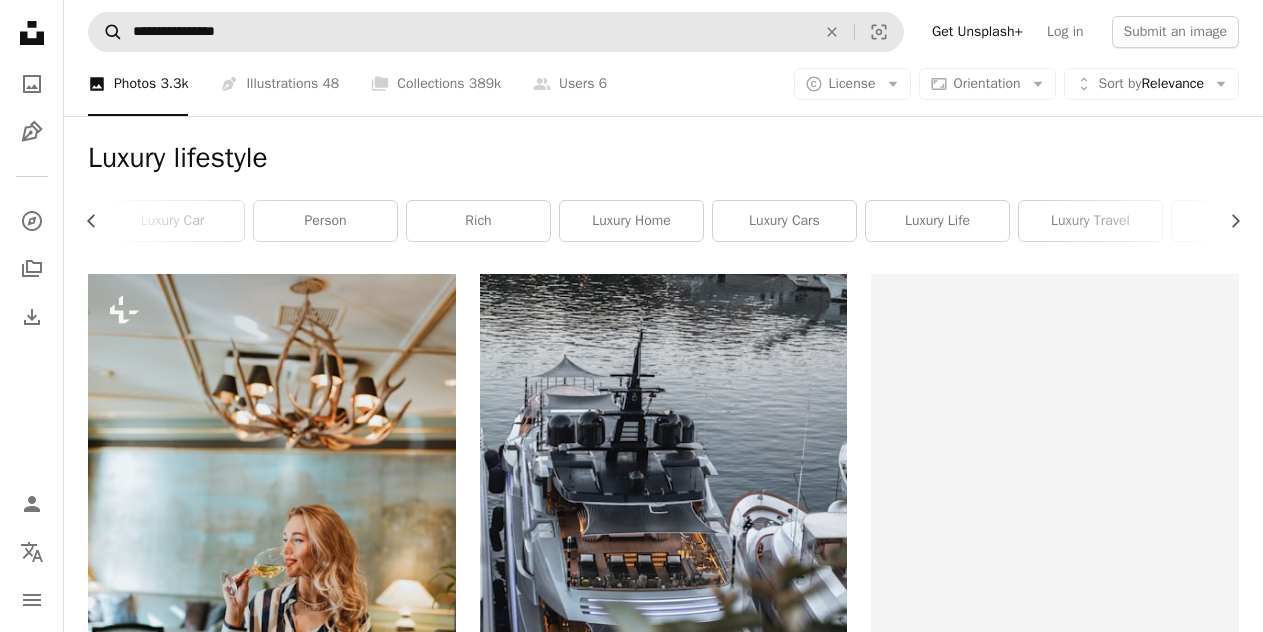 scroll, scrollTop: 0, scrollLeft: 300, axis: horizontal 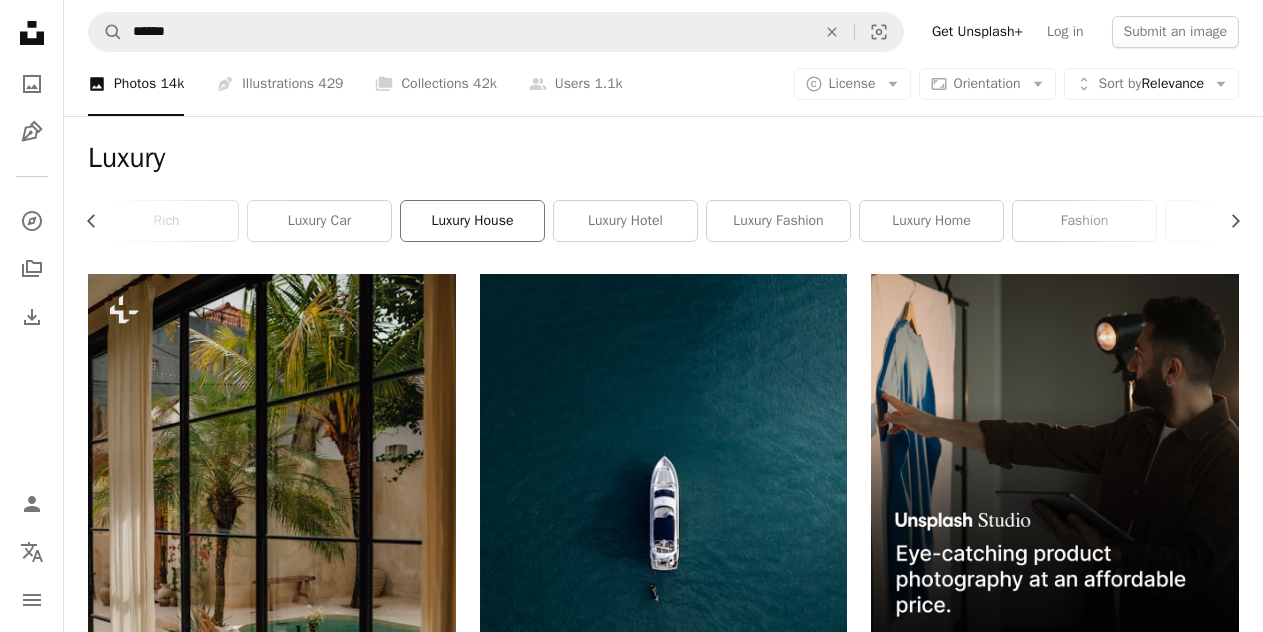 click on "luxury house" at bounding box center [472, 221] 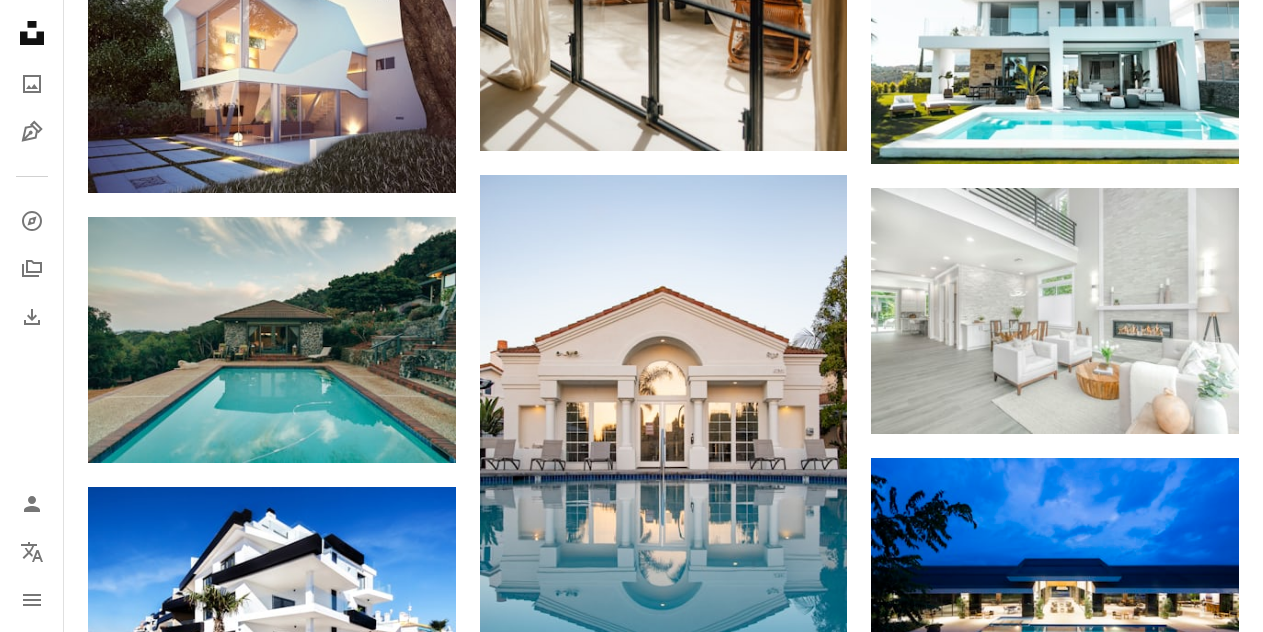 scroll, scrollTop: 1700, scrollLeft: 0, axis: vertical 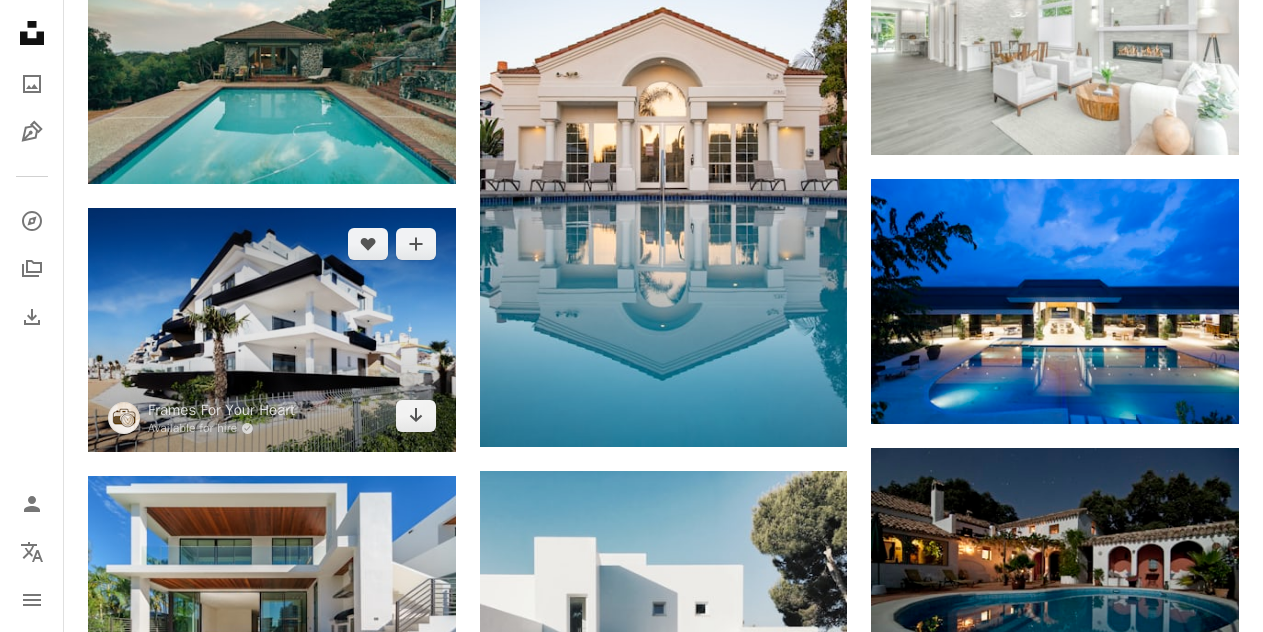 click at bounding box center (272, 330) 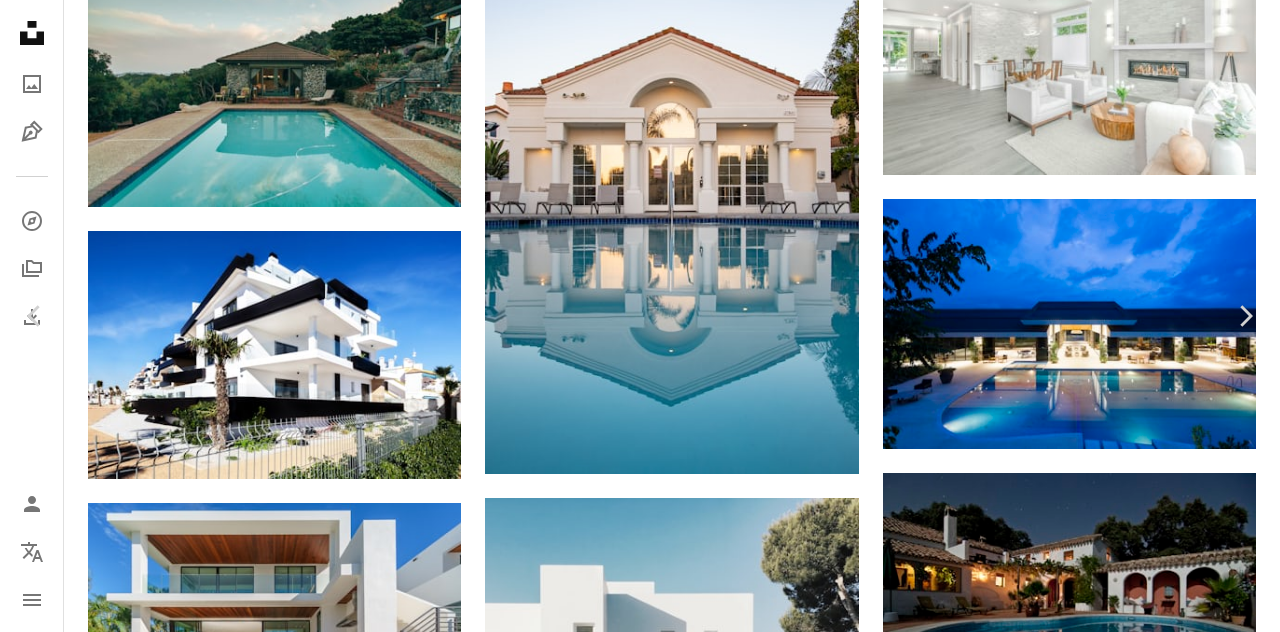 click on "Download free" at bounding box center [1081, 4704] 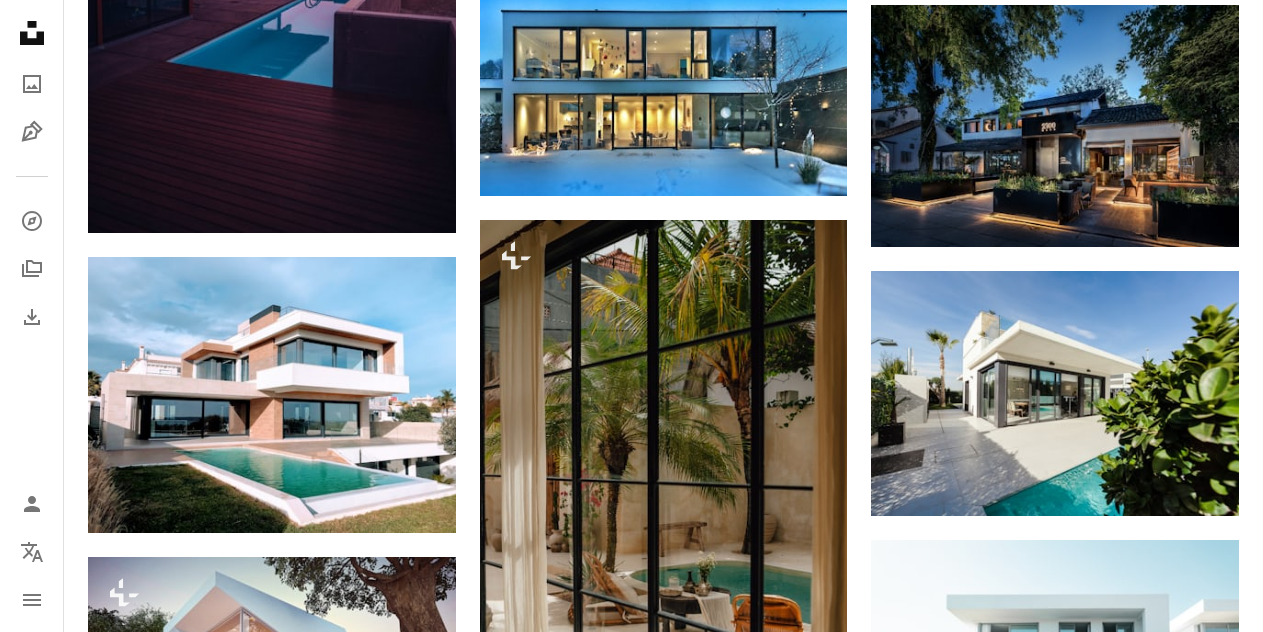 scroll, scrollTop: 0, scrollLeft: 0, axis: both 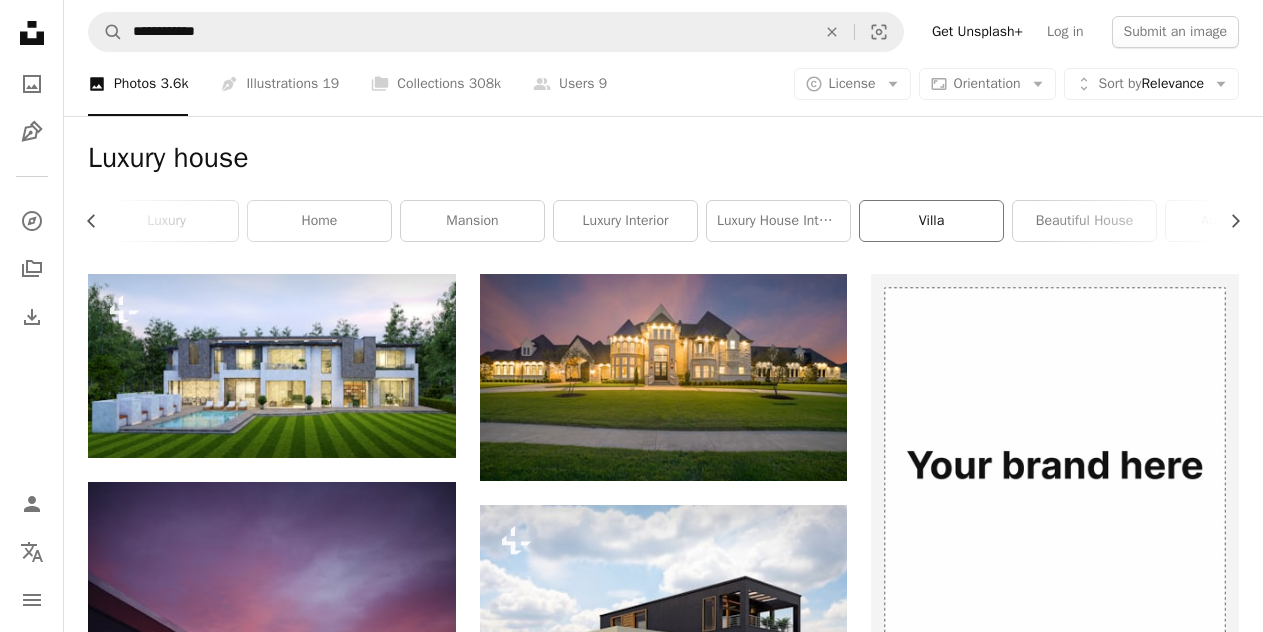 click on "villa" at bounding box center (931, 221) 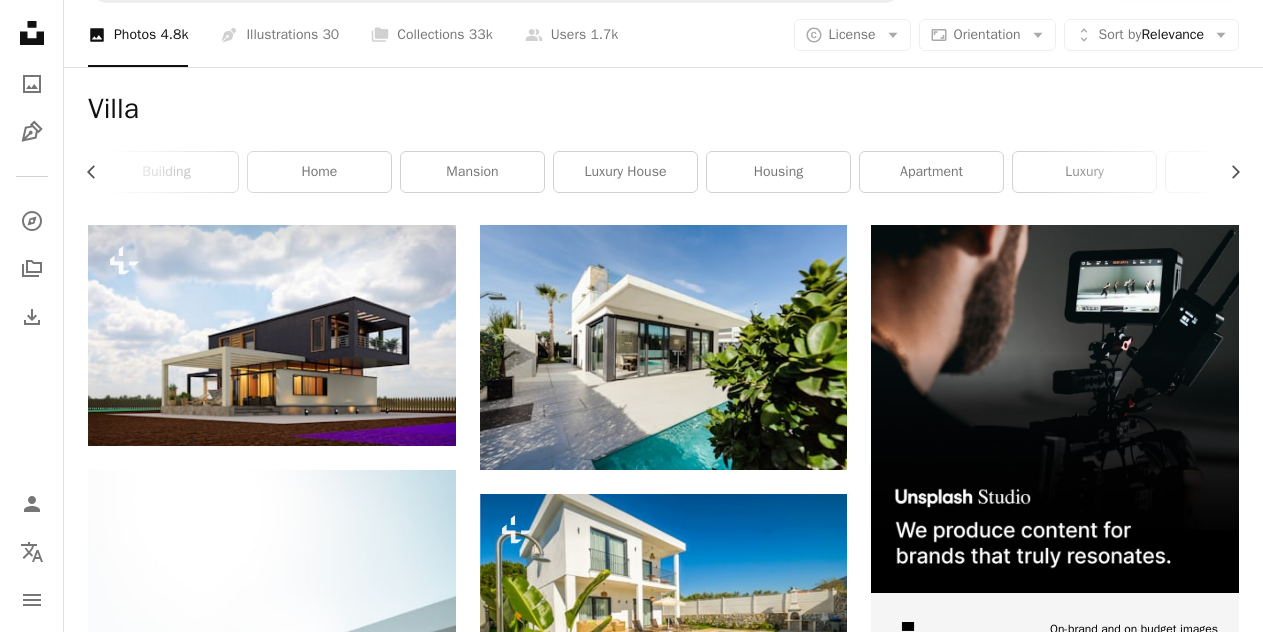scroll, scrollTop: 0, scrollLeft: 0, axis: both 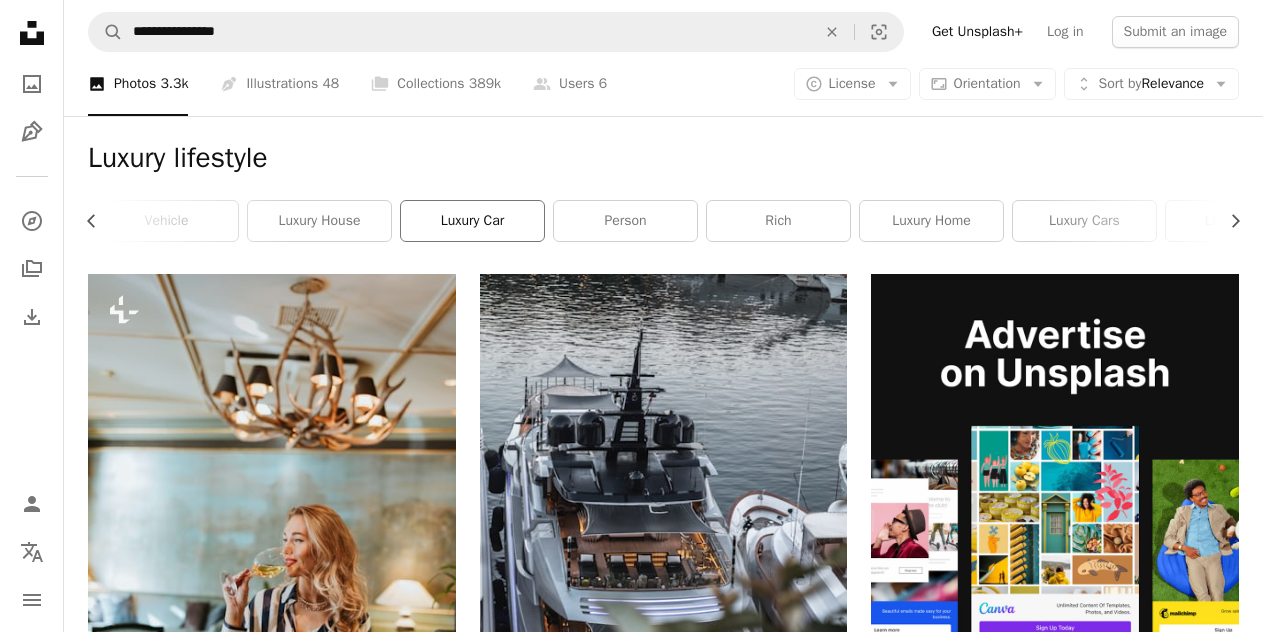 click on "luxury car" at bounding box center [472, 221] 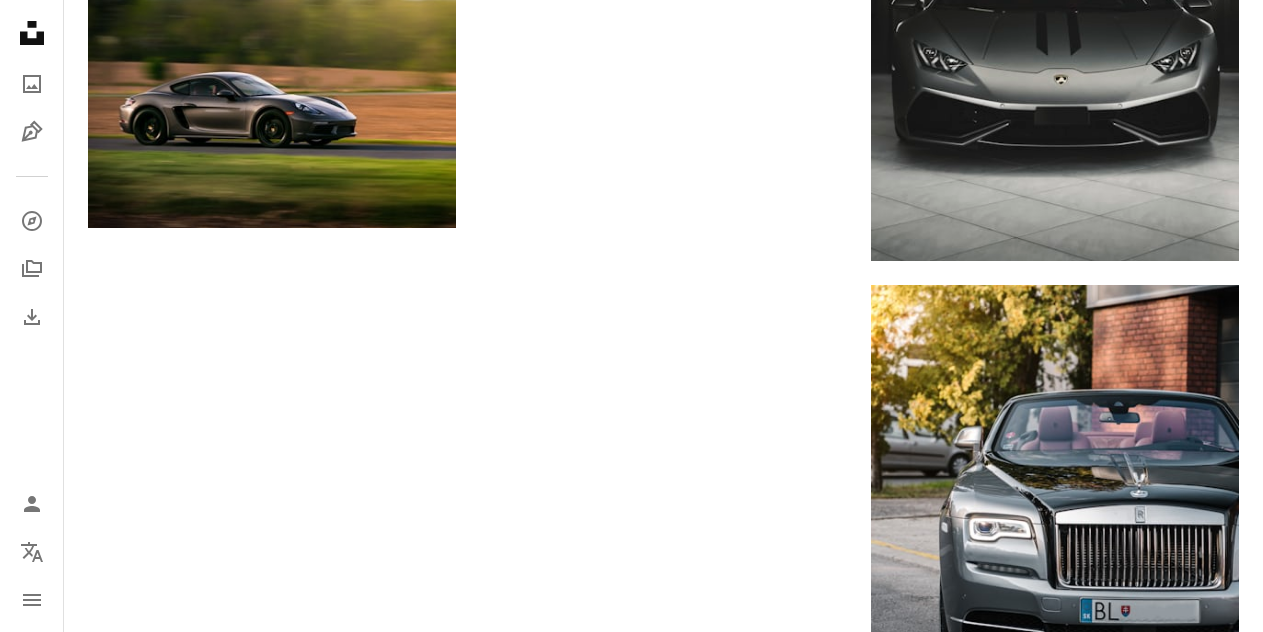 scroll, scrollTop: 2500, scrollLeft: 0, axis: vertical 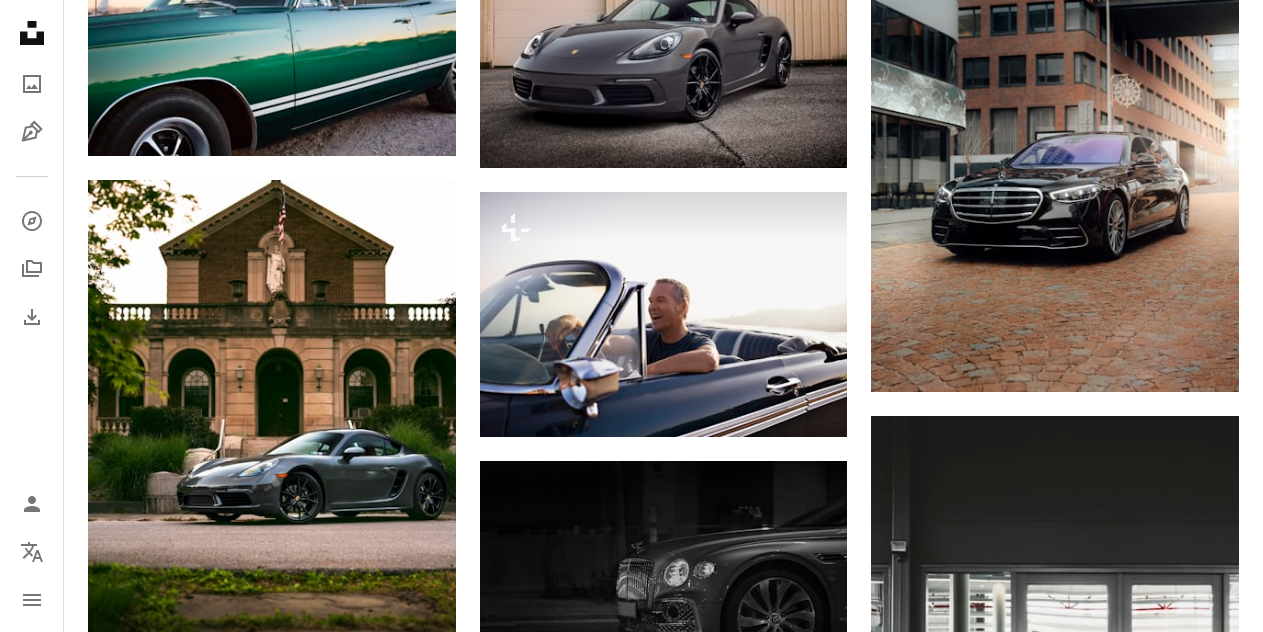click on "Plus sign for Unsplash+ A heart A plus sign Getty Images For  Unsplash+ A lock   Download Plus sign for Unsplash+ A heart A plus sign [FIRST] [LAST] For  Unsplash+ A lock   Download A heart A plus sign [FIRST] [LAST] Available for hire A checkmark inside of a circle Arrow pointing down A heart A plus sign [FIRST] [LAST] Available for hire A checkmark inside of a circle Arrow pointing down A heart A plus sign [FIRST] [LAST] Arrow pointing down A heart A plus sign [FIRST] [LAST] A heart A plus sign Getty Images For  Unsplash+ A lock   Download A heart A plus sign [FIRST] [LAST] Available for hire Arrow pointing down A heart" at bounding box center [663, -89] 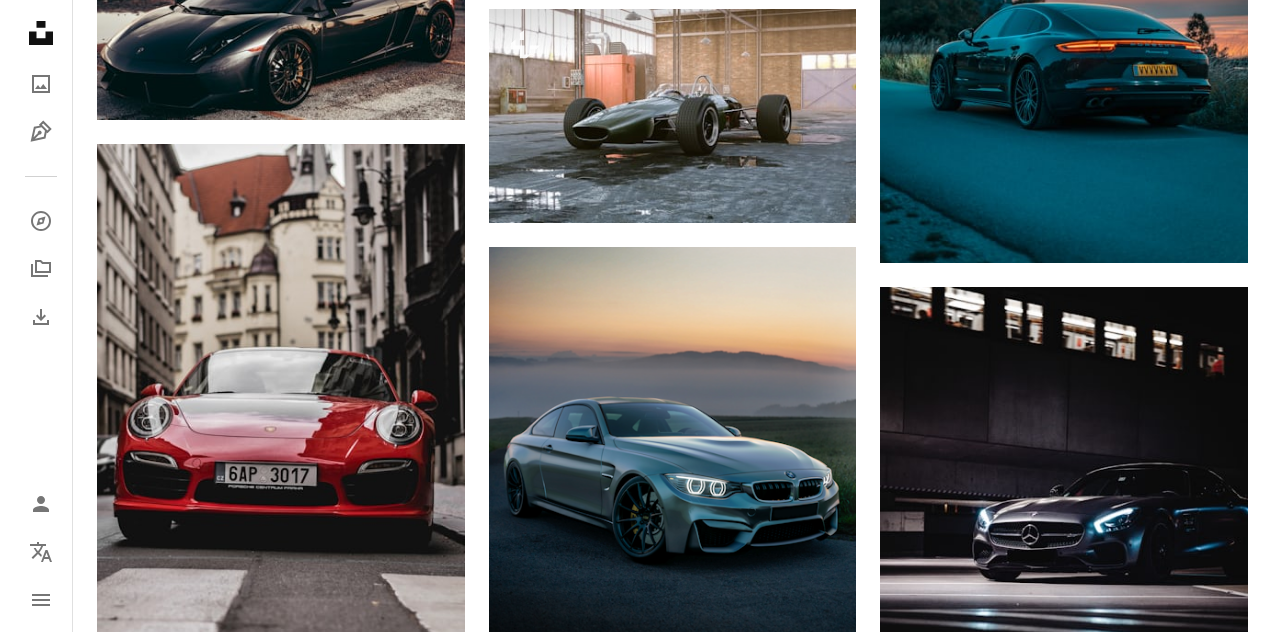 scroll, scrollTop: 1100, scrollLeft: 0, axis: vertical 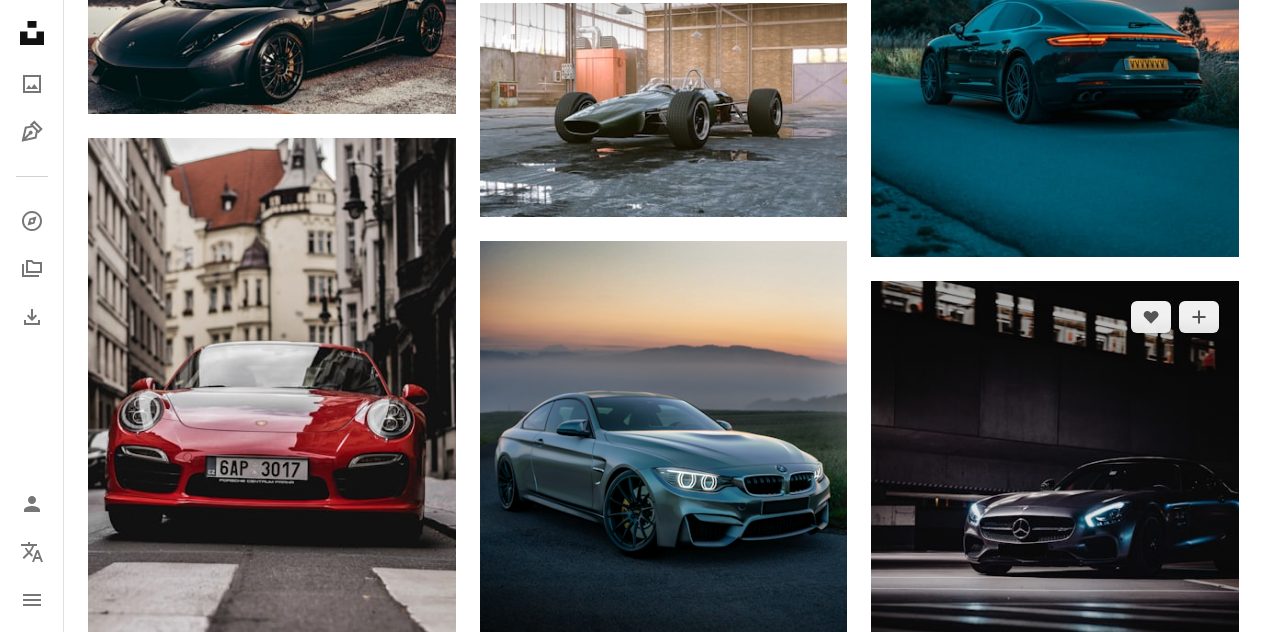 click at bounding box center (1055, 496) 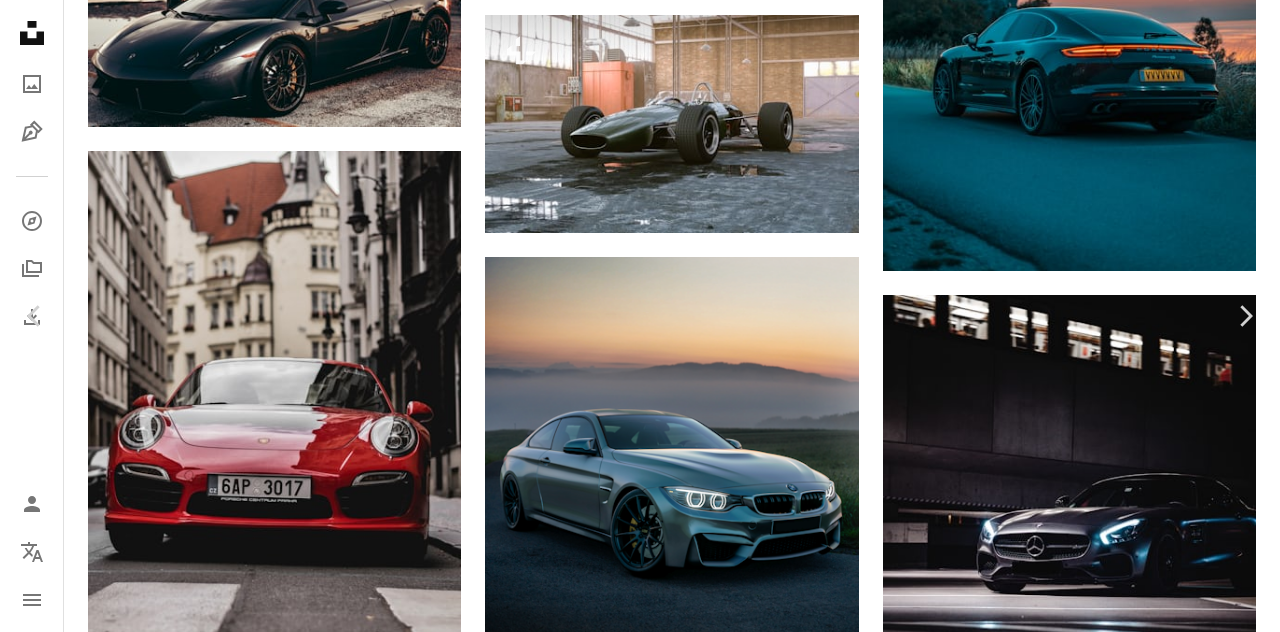 click on "Download free" at bounding box center [1081, 3356] 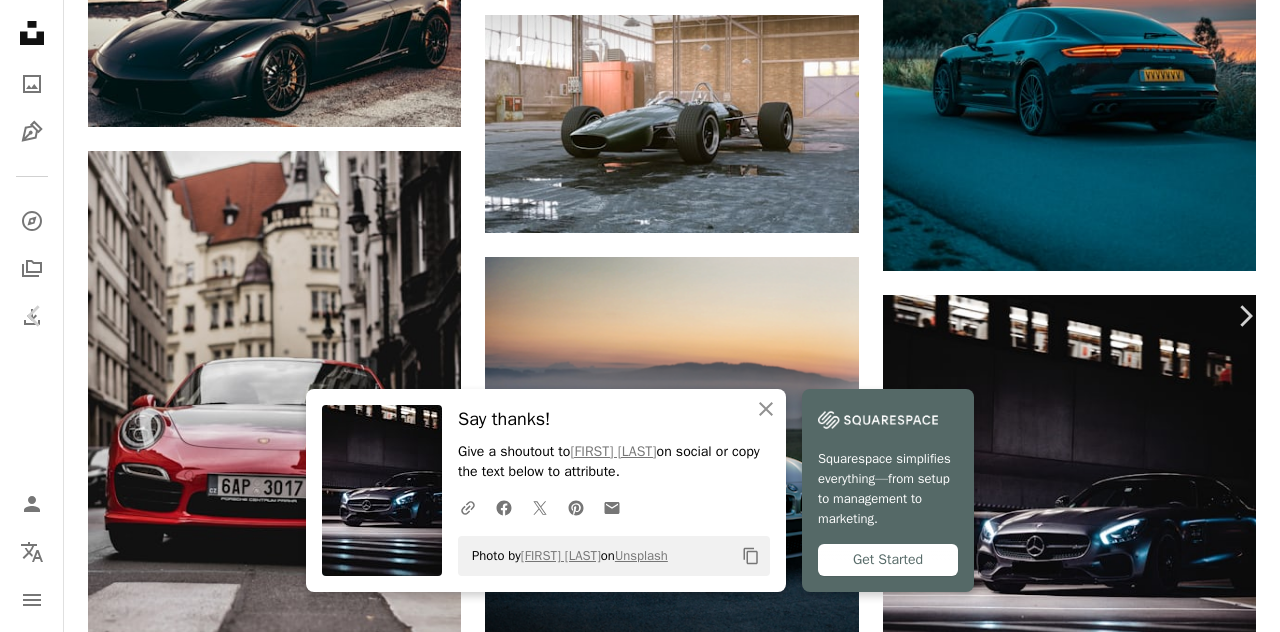 scroll, scrollTop: 1000, scrollLeft: 0, axis: vertical 